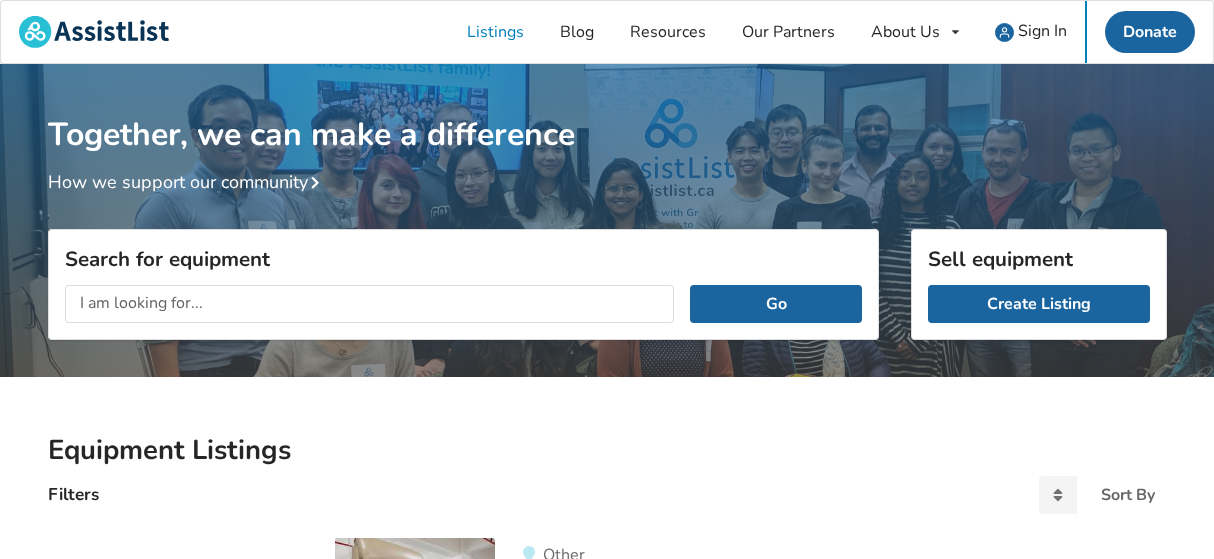 scroll, scrollTop: 0, scrollLeft: 0, axis: both 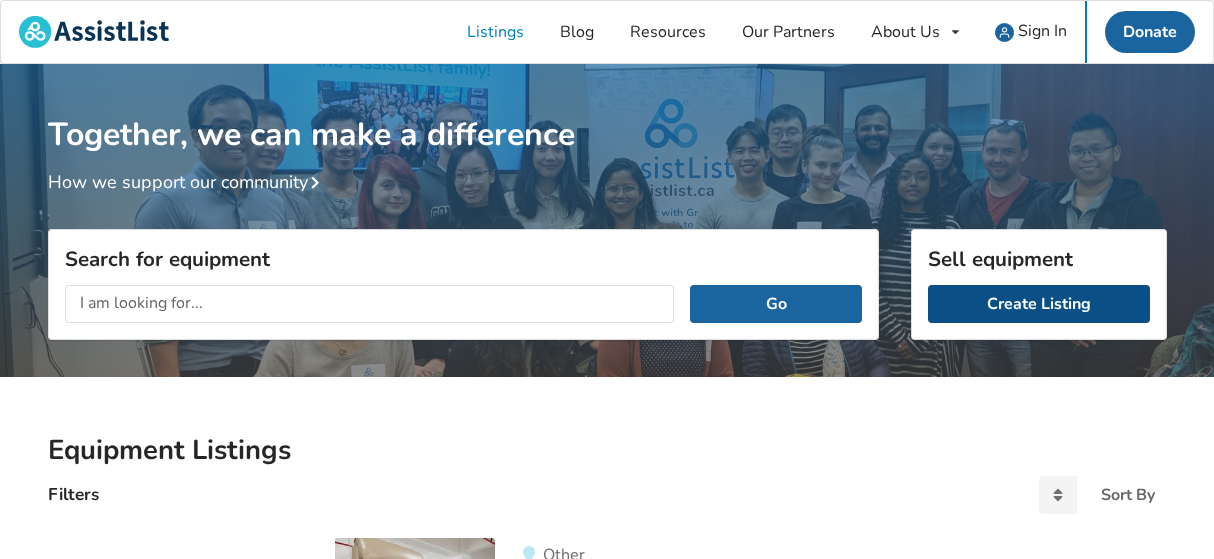 click on "Create Listing" at bounding box center (1039, 304) 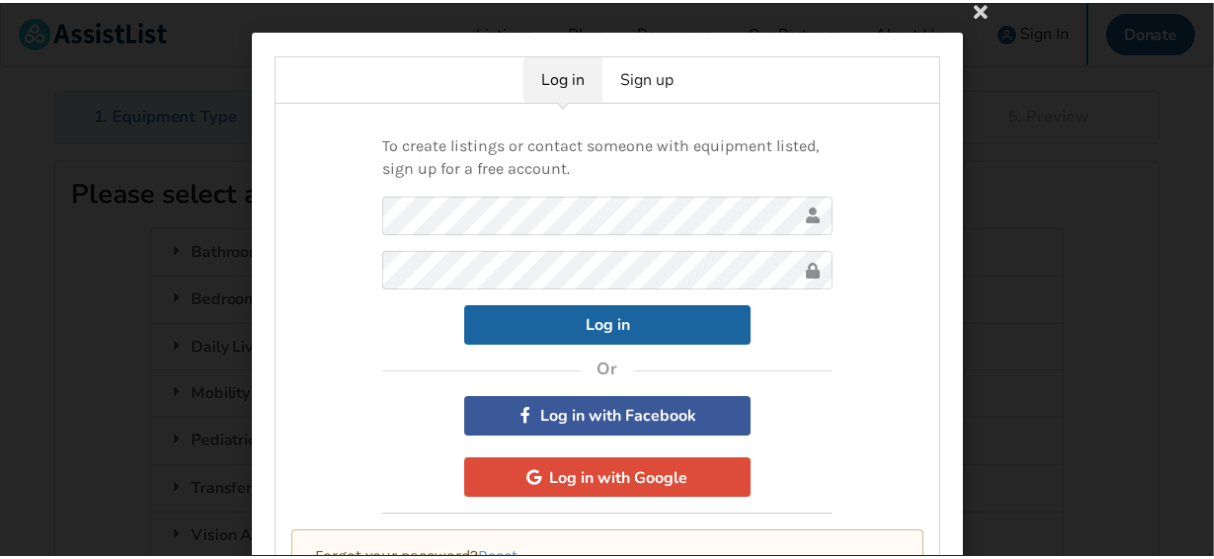 scroll, scrollTop: 0, scrollLeft: 0, axis: both 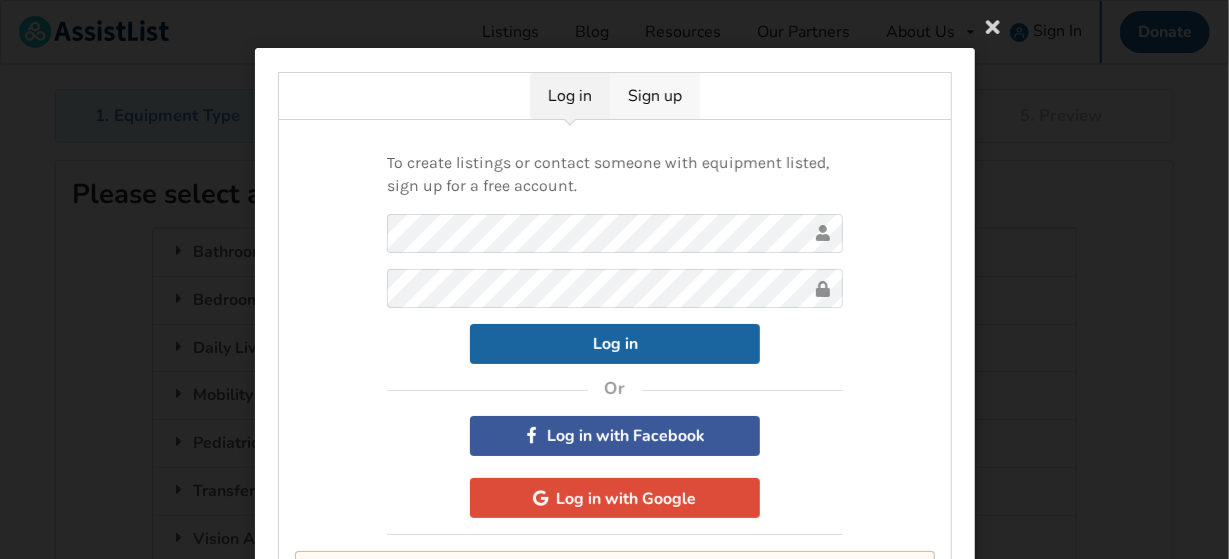 click on "Sign up" at bounding box center (655, 96) 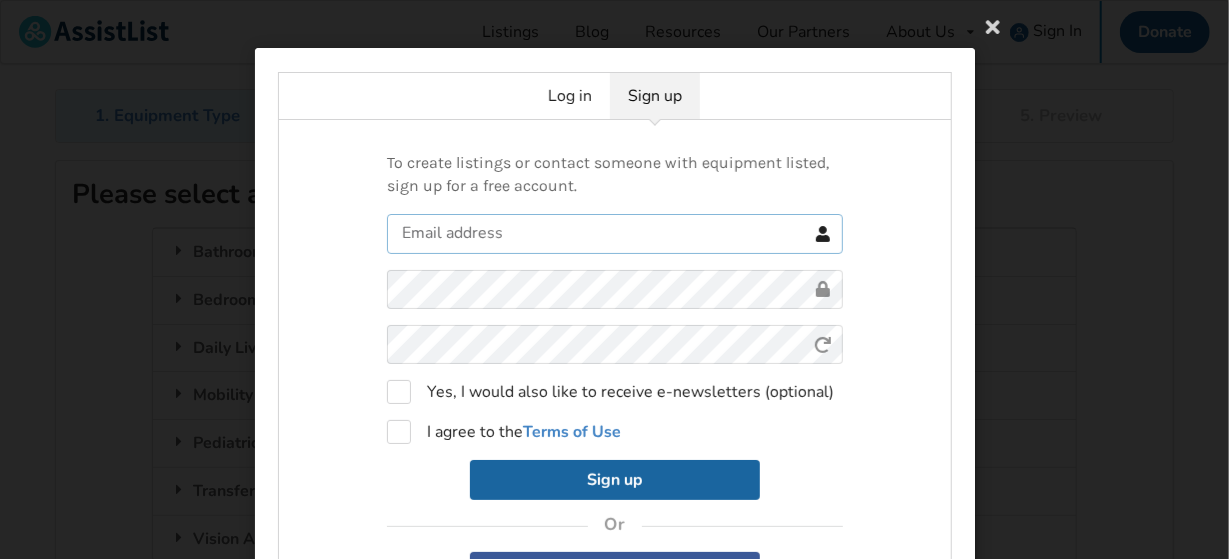 click at bounding box center [615, 234] 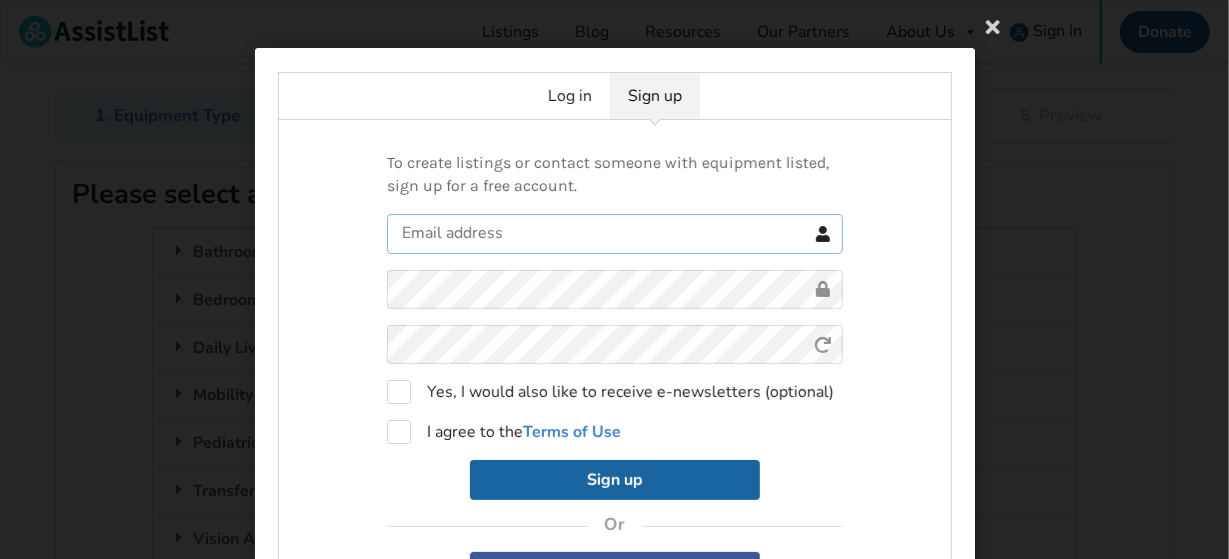 type on "[EMAIL]" 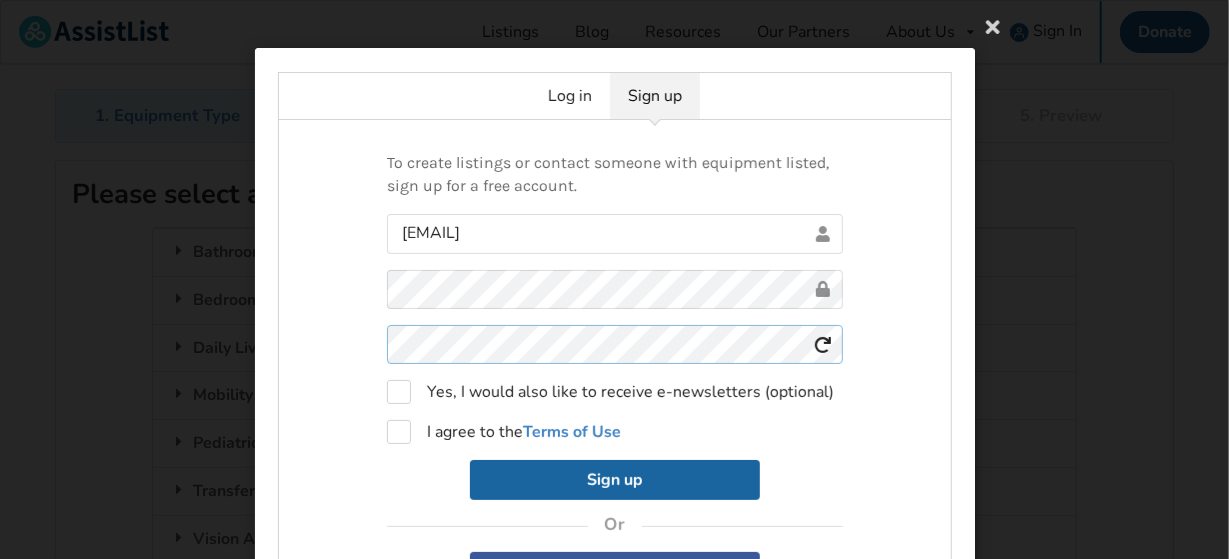 click on "[EMAIL] [TOKEN]" at bounding box center [615, 357] 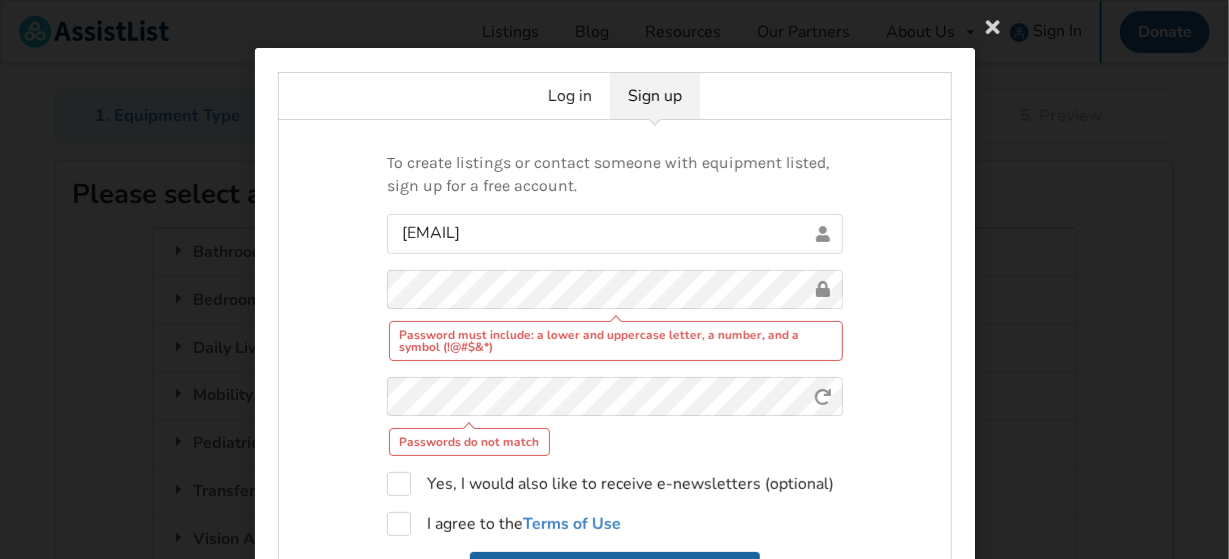 click on "Password must include: a lower and uppercase letter, a number, and a symbol (!@#$&*)" at bounding box center (615, 341) 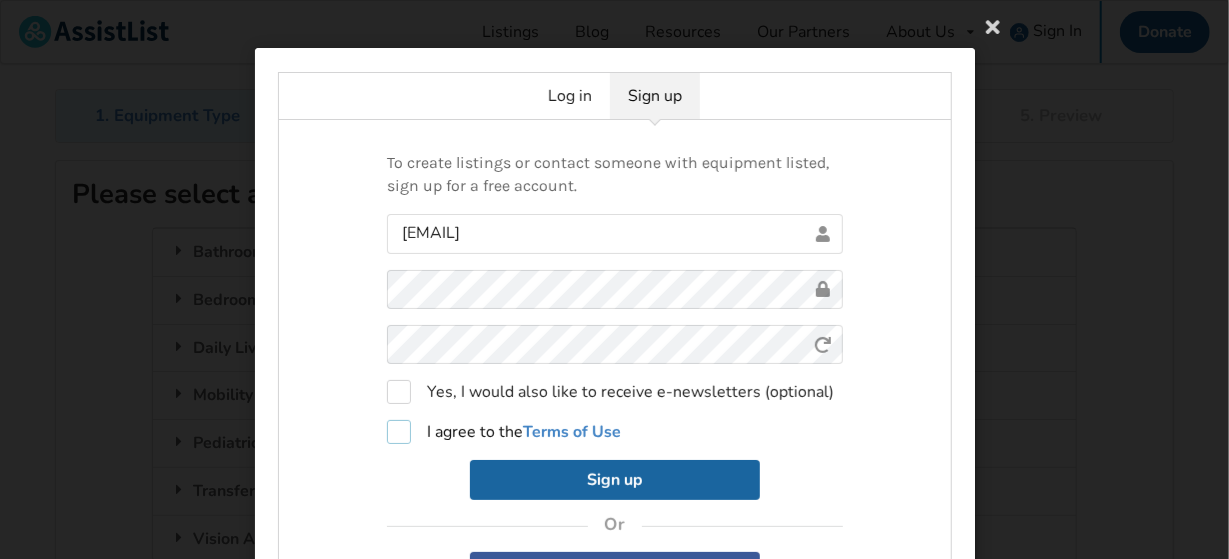 click on "I agree to the Terms of Use" at bounding box center [504, 432] 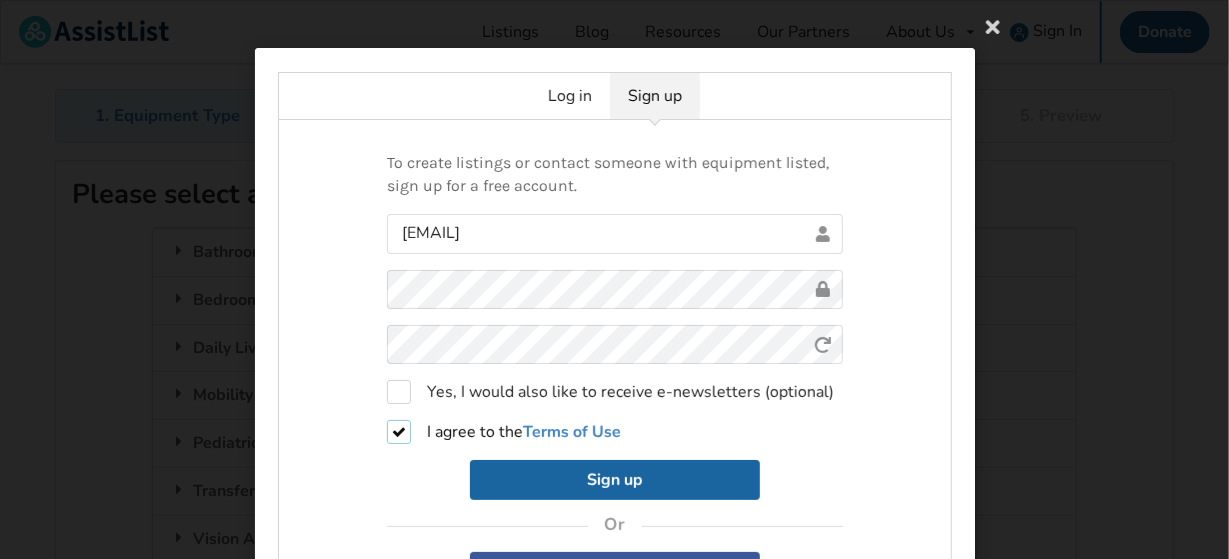 checkbox on "true" 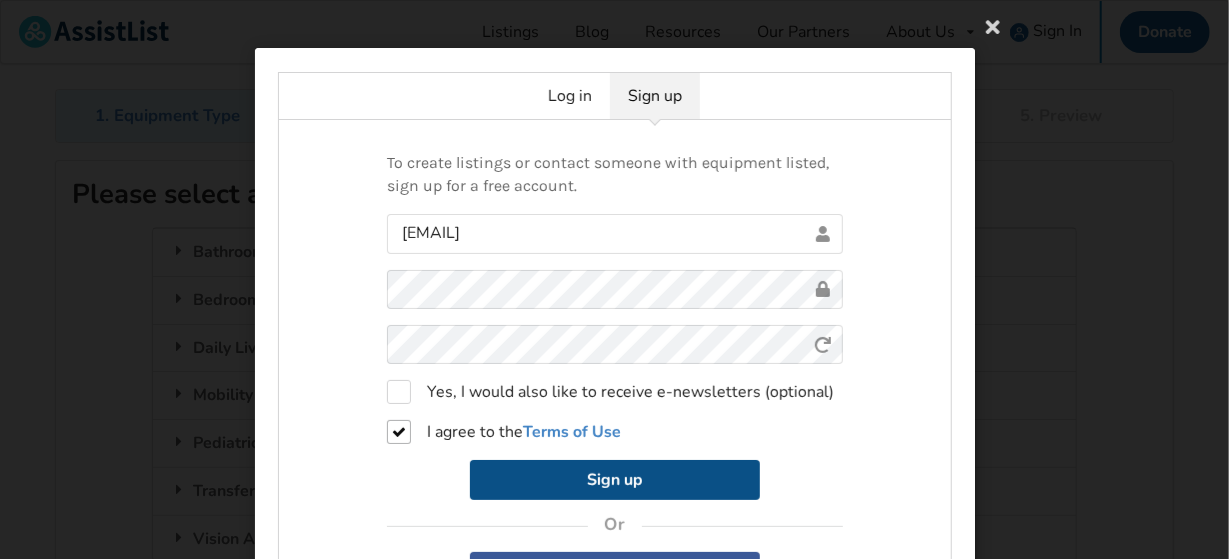 click on "Sign up" at bounding box center [615, 480] 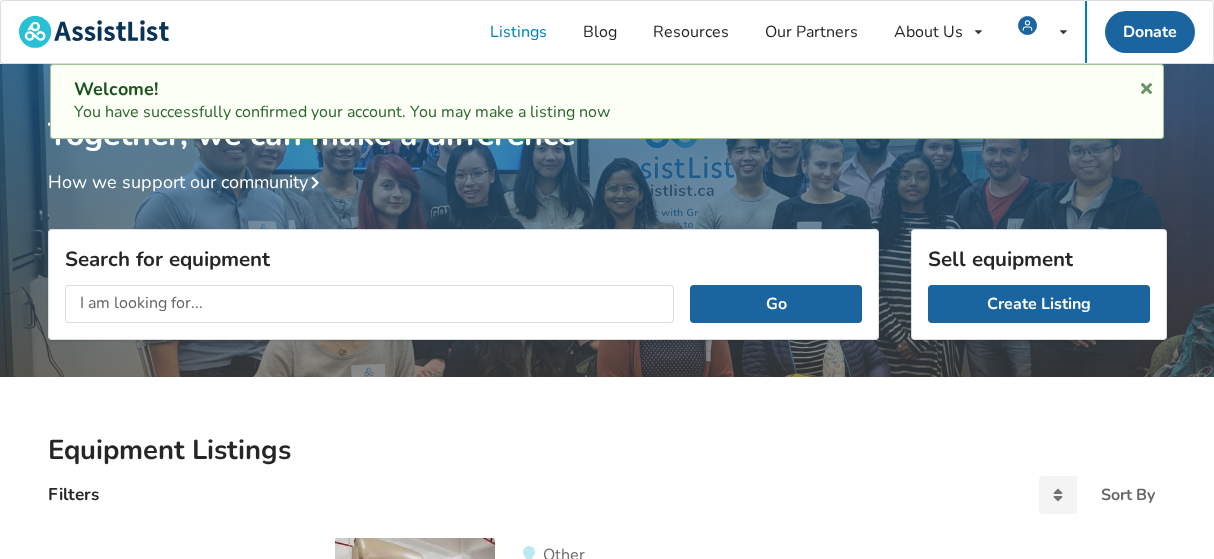 scroll, scrollTop: 0, scrollLeft: 0, axis: both 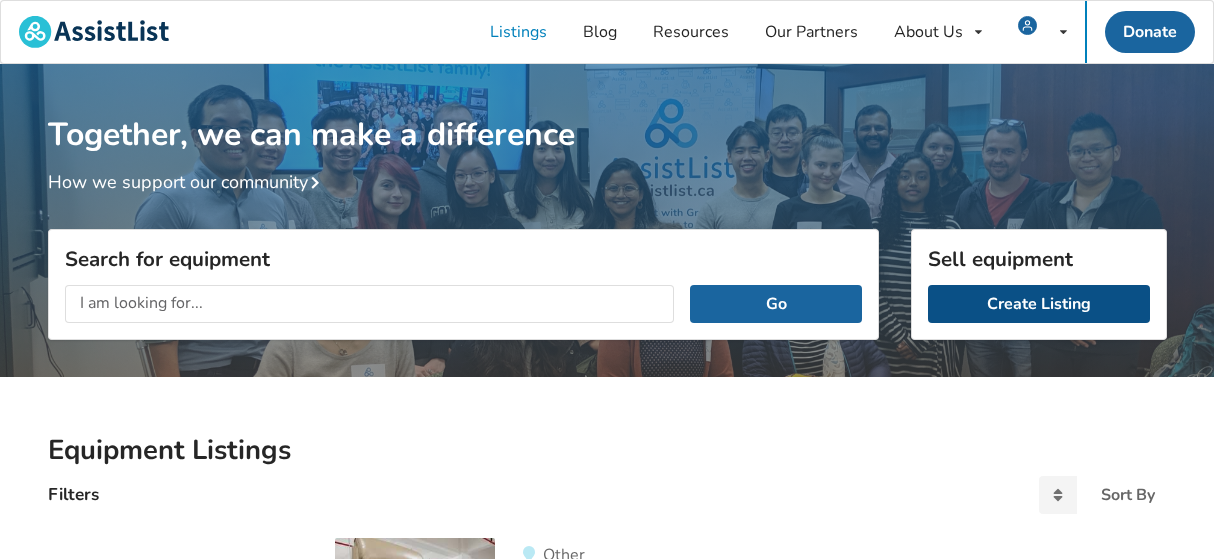 click on "Create Listing" at bounding box center (1039, 304) 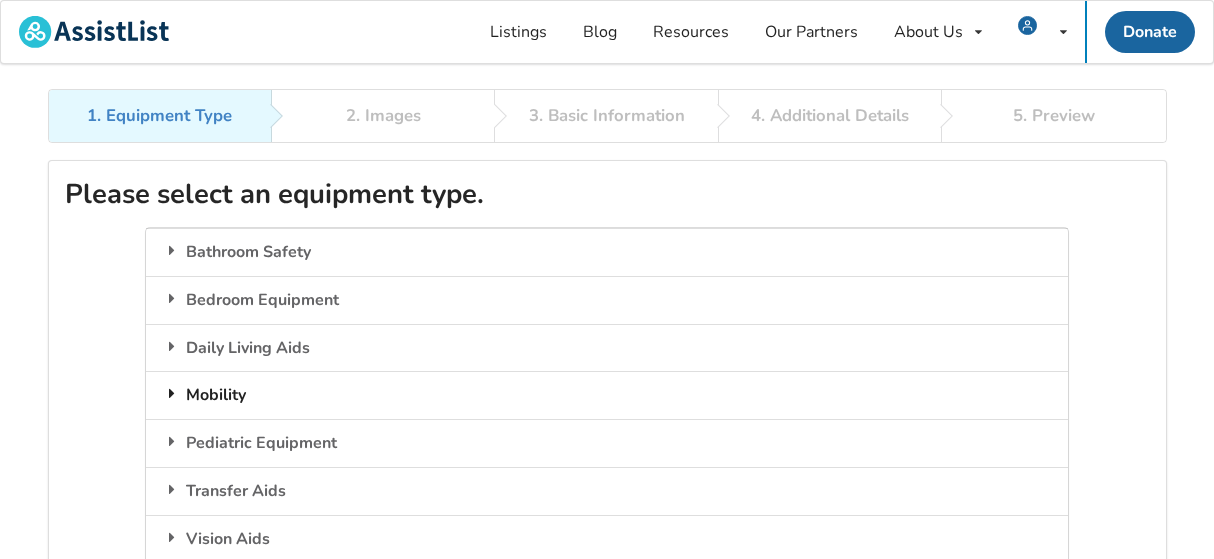 click on "Mobility" at bounding box center [607, 395] 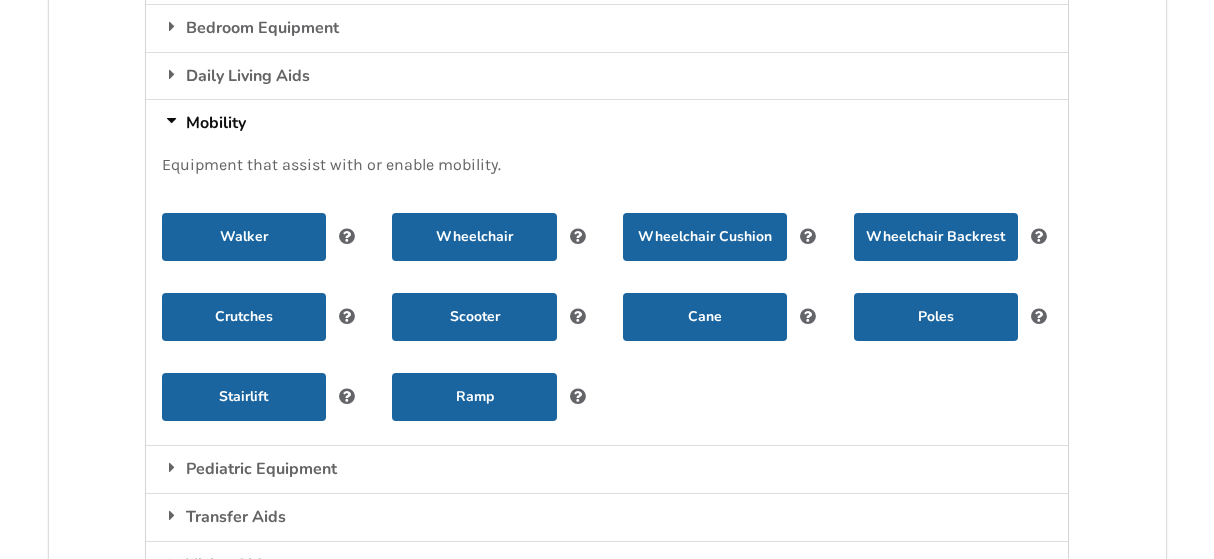 scroll, scrollTop: 275, scrollLeft: 0, axis: vertical 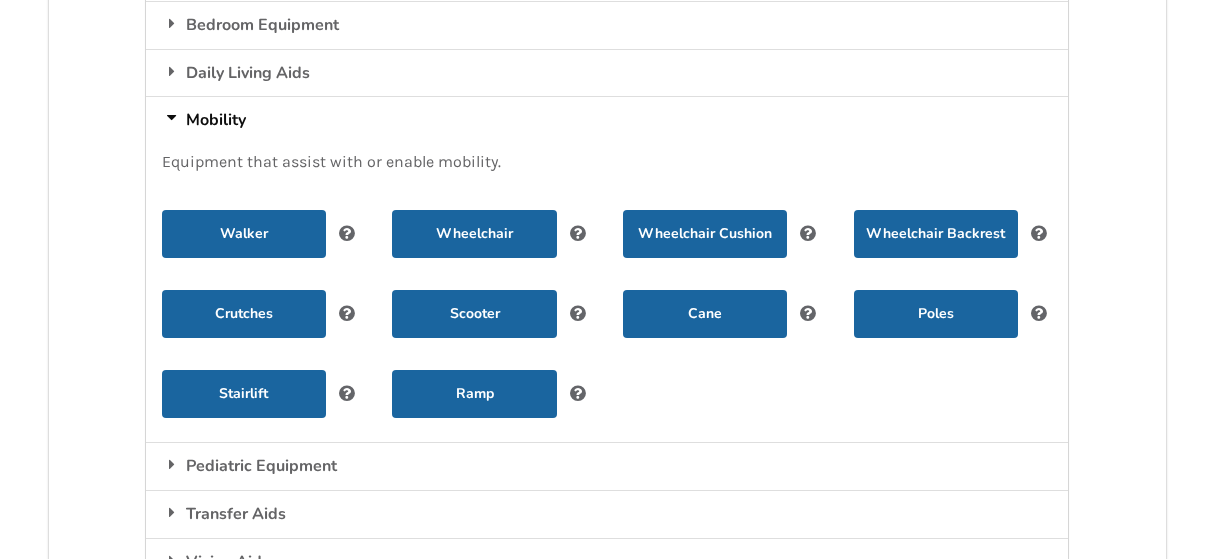 click at bounding box center (347, 230) 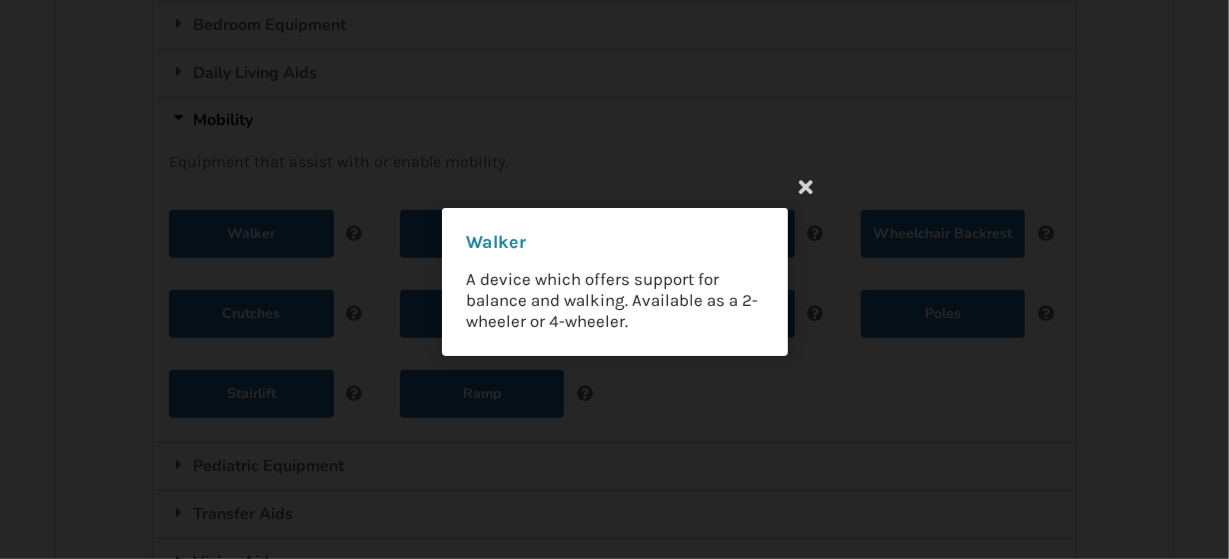 click on "Walker A device which offers support for balance and walking. Available as a 2-wheeler or 4-wheeler." at bounding box center (614, 279) 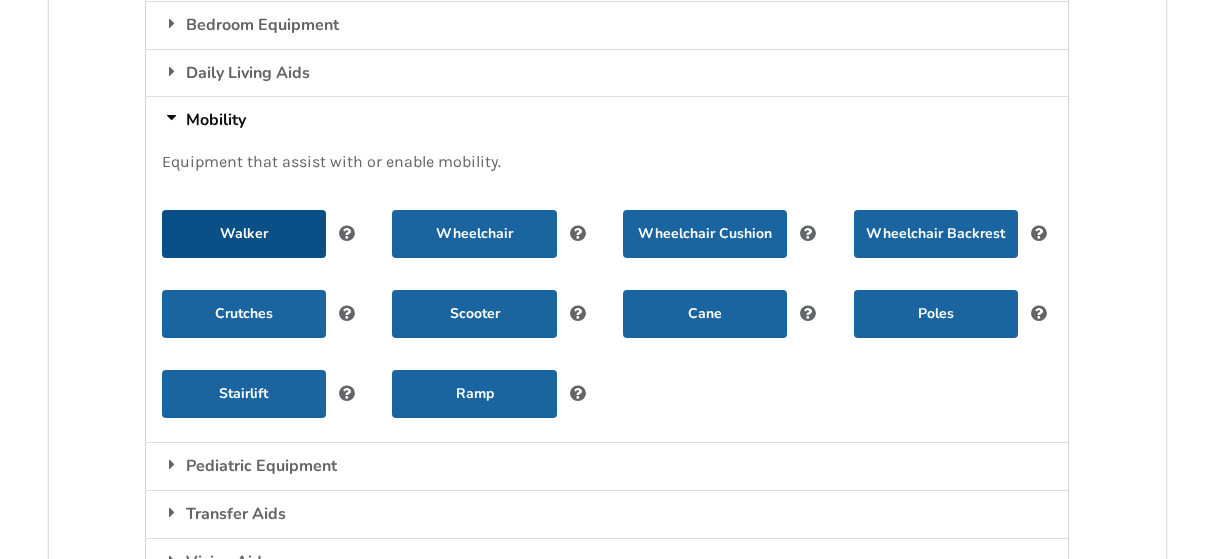 click on "Walker" at bounding box center (244, 234) 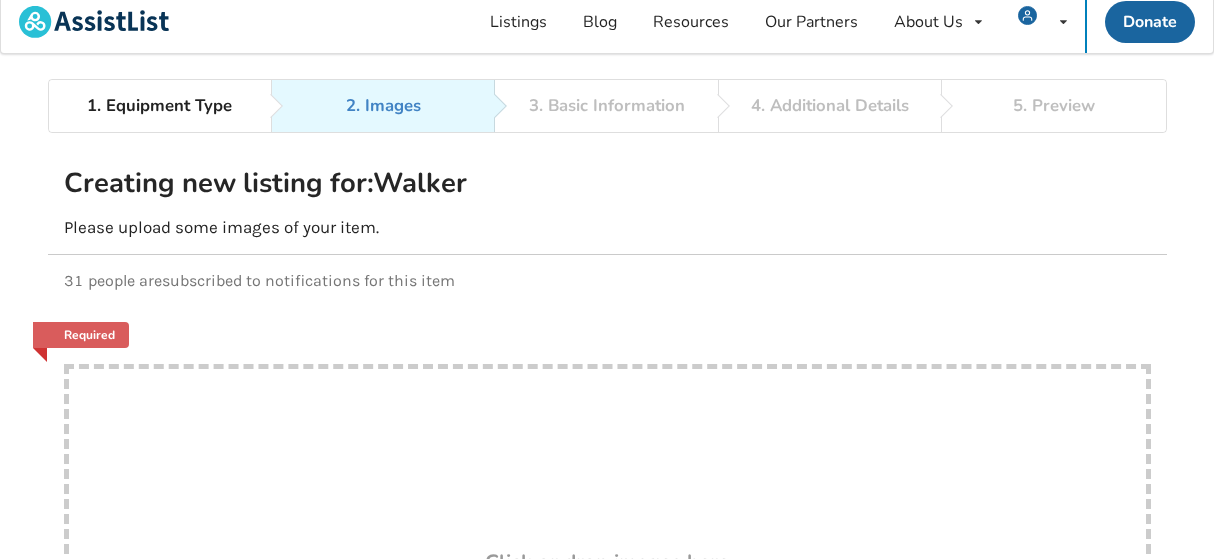 scroll, scrollTop: 0, scrollLeft: 0, axis: both 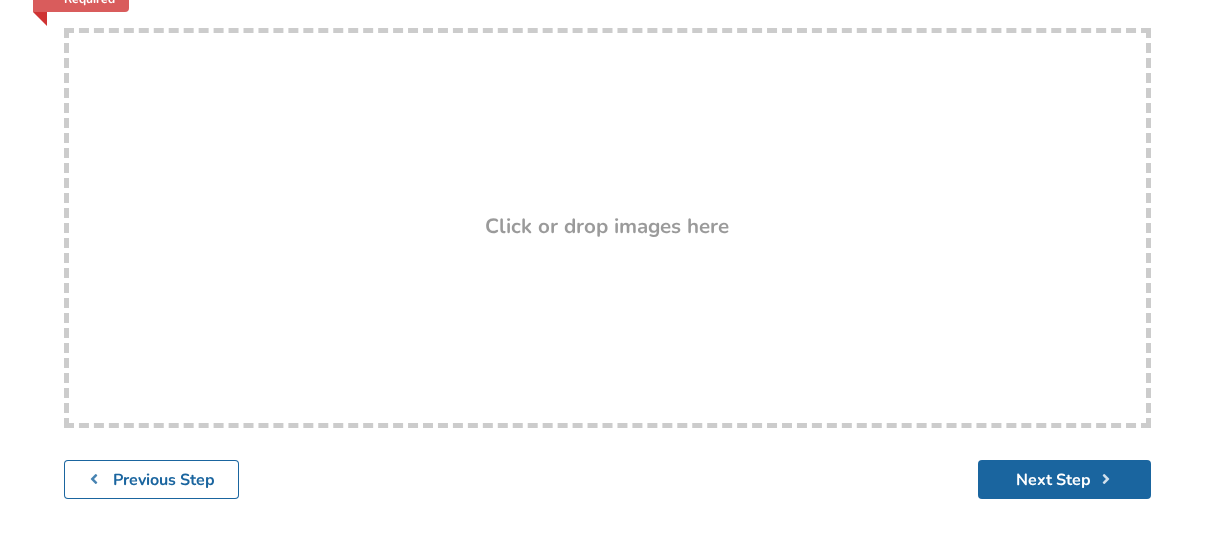click on "Click or drop images here" at bounding box center (607, 226) 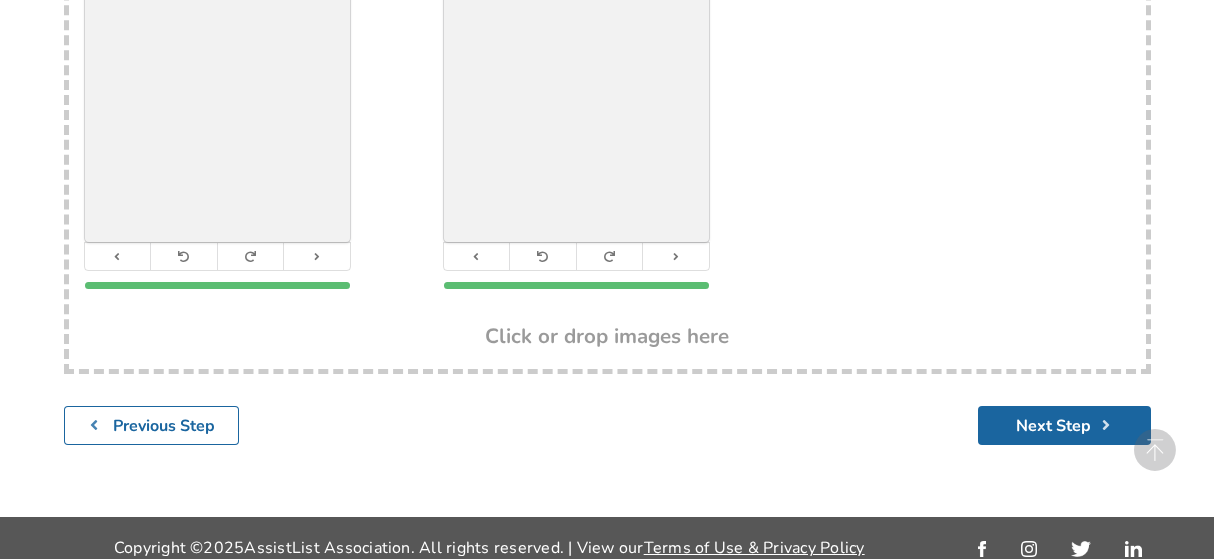 scroll, scrollTop: 817, scrollLeft: 0, axis: vertical 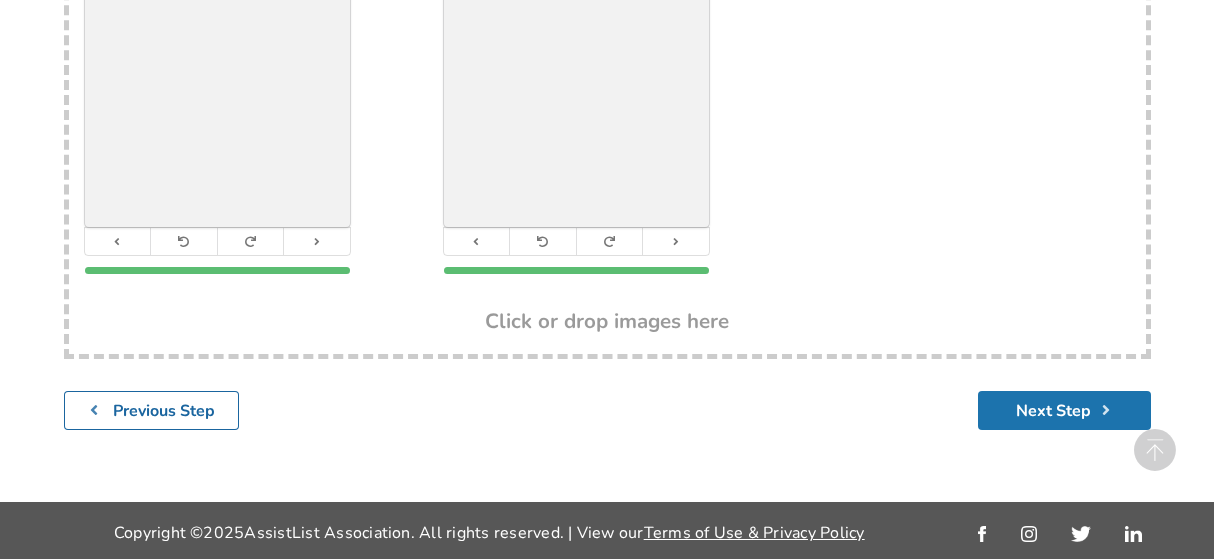 click on "Next Step" at bounding box center (1064, 410) 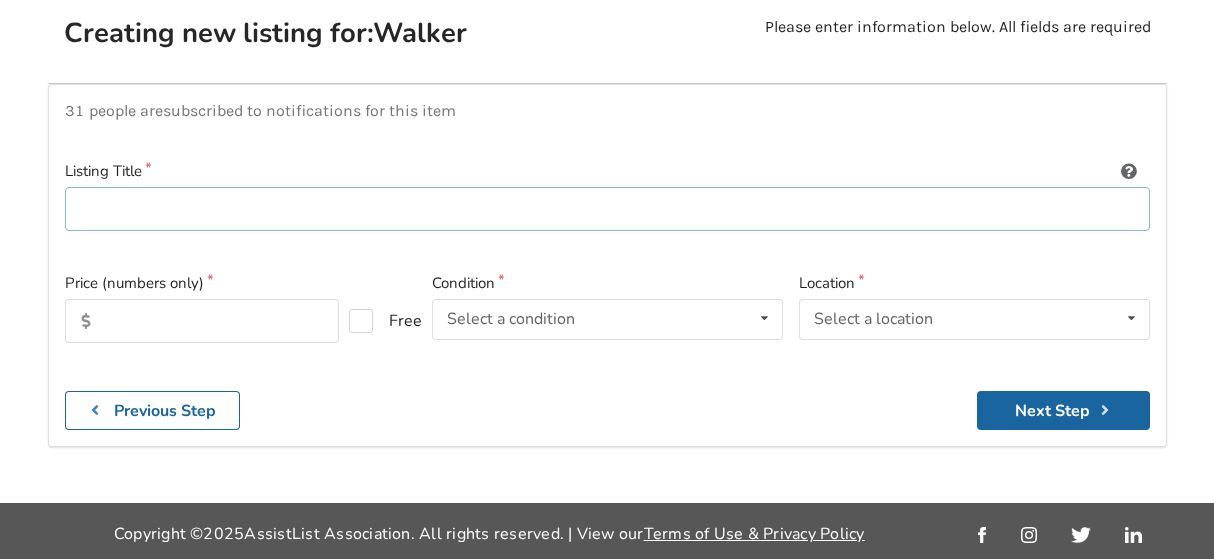 click at bounding box center (607, 209) 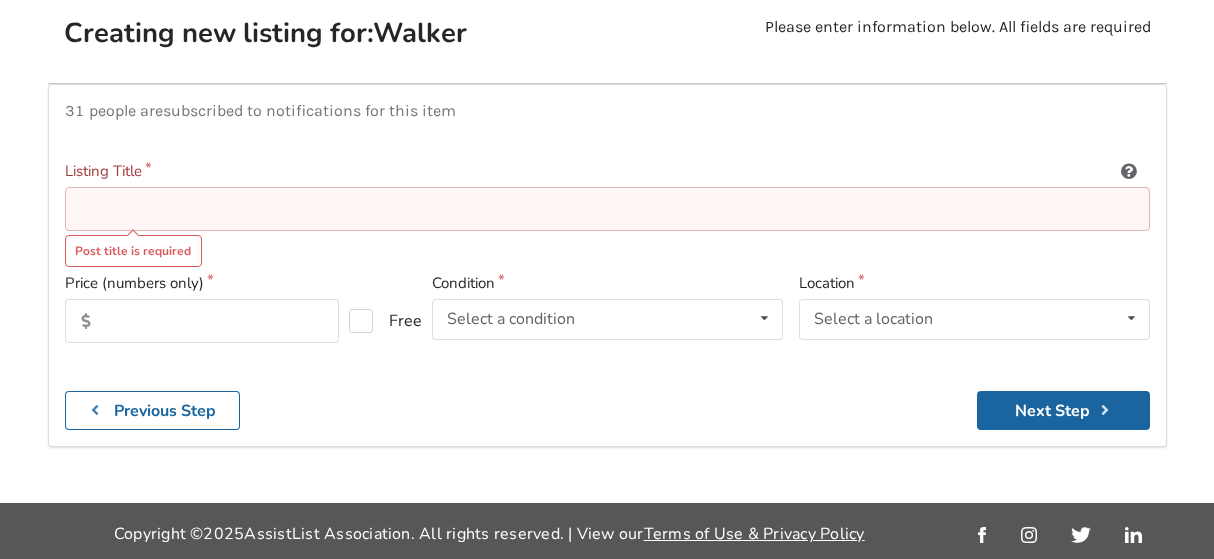 click at bounding box center (607, 209) 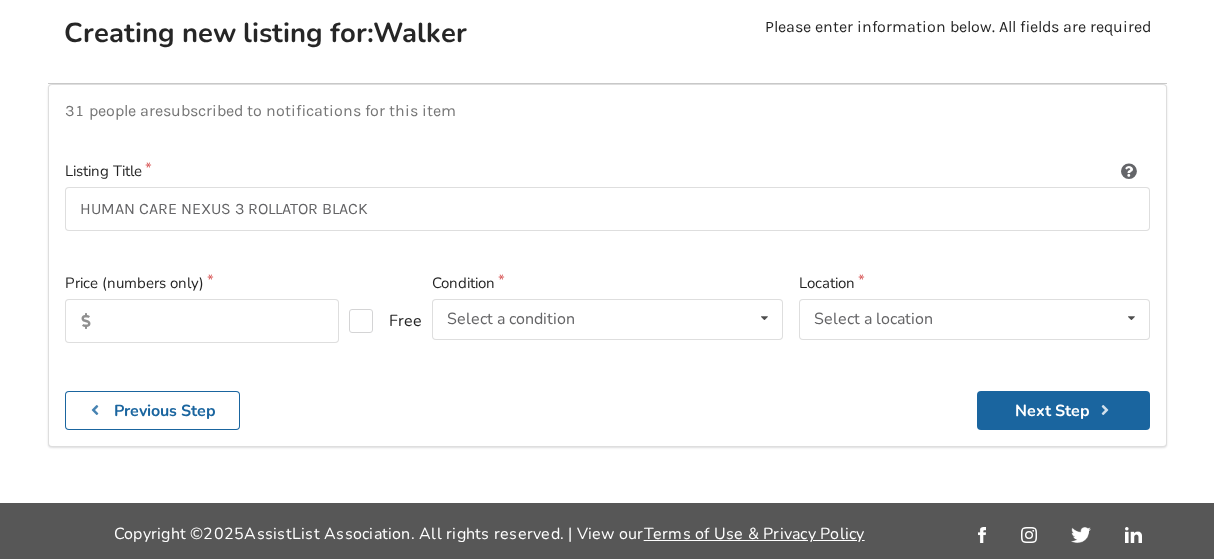 drag, startPoint x: 273, startPoint y: 281, endPoint x: 185, endPoint y: 240, distance: 97.082436 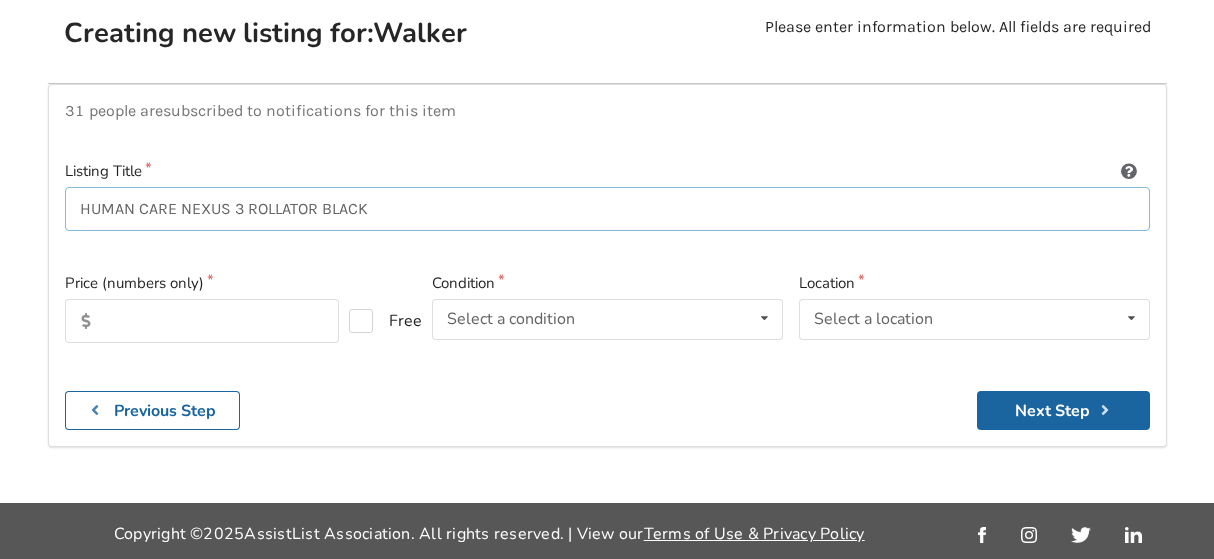 click on "HUMAN CARE NEXUS 3 ROLLATOR BLACK" at bounding box center (607, 209) 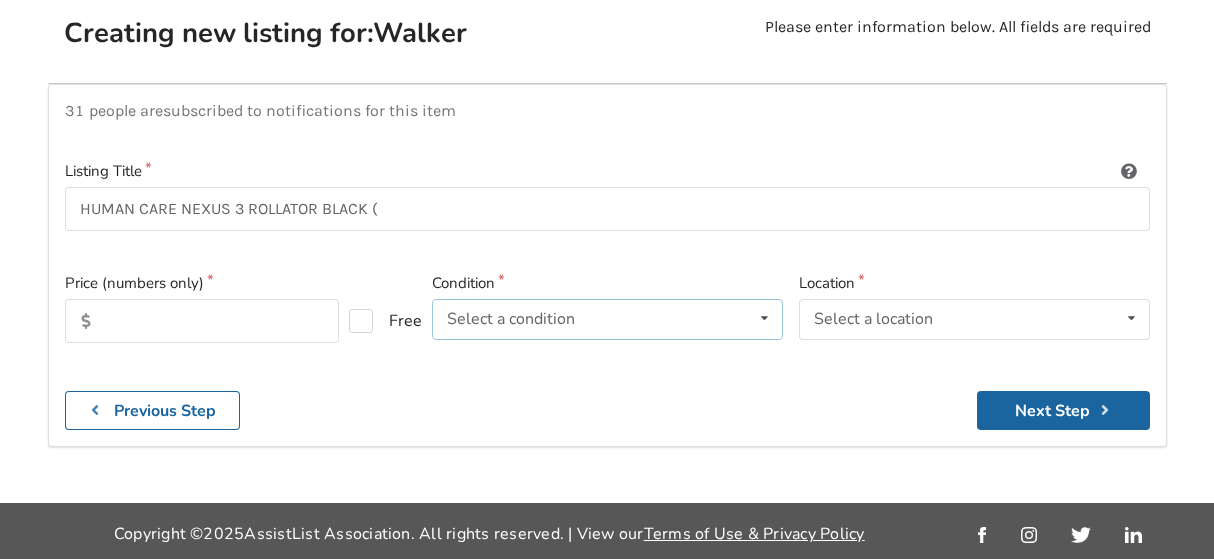 click at bounding box center [764, 318] 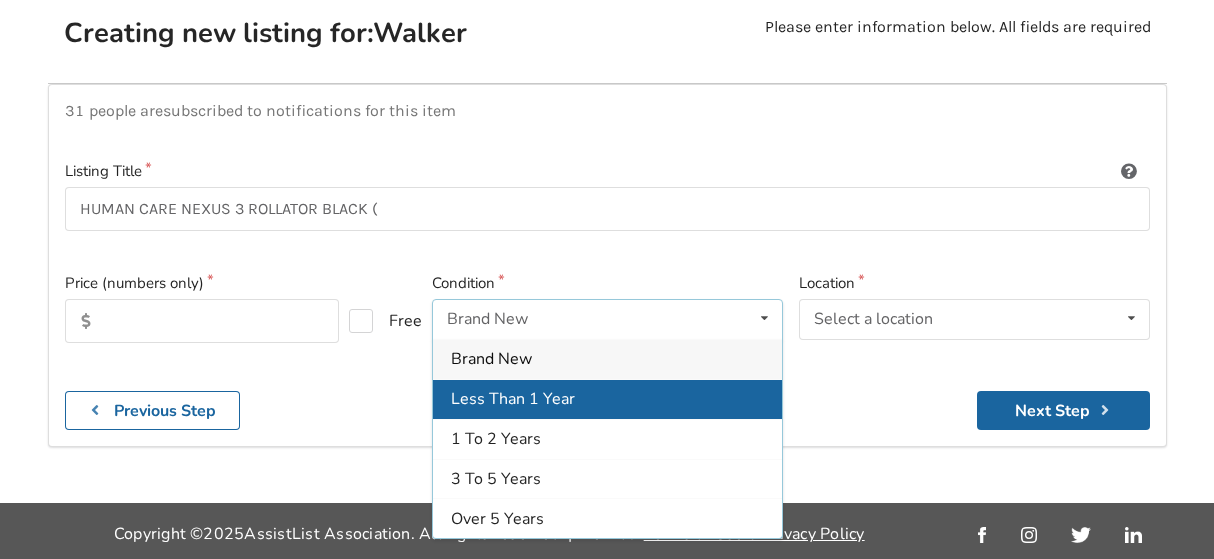 click on "Less Than 1 Year" at bounding box center [607, 398] 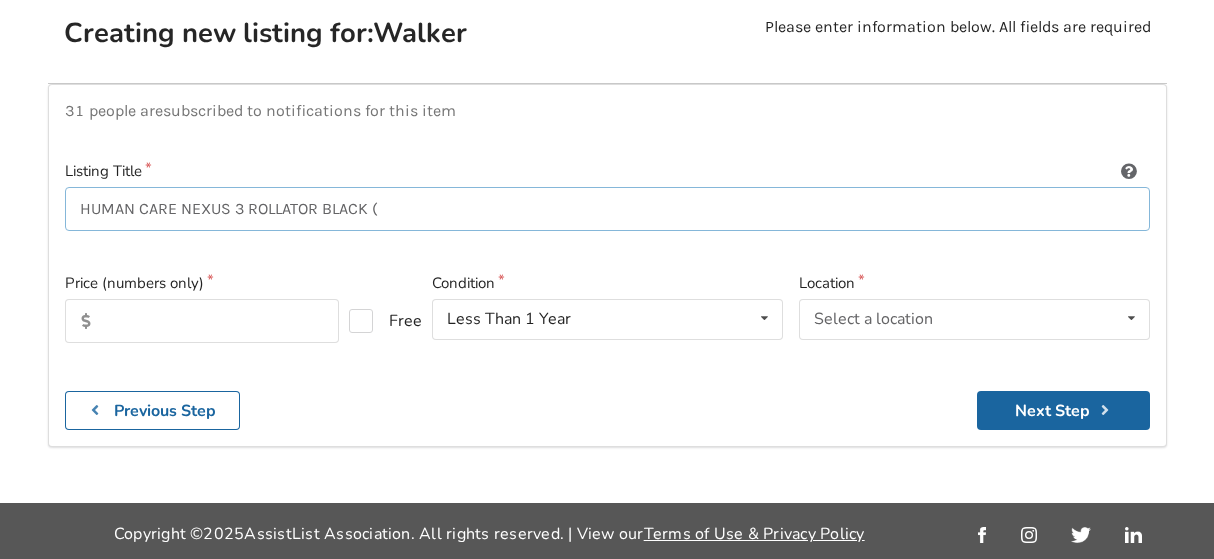 click on "HUMAN CARE NEXUS 3 ROLLATOR BLACK (" at bounding box center [607, 209] 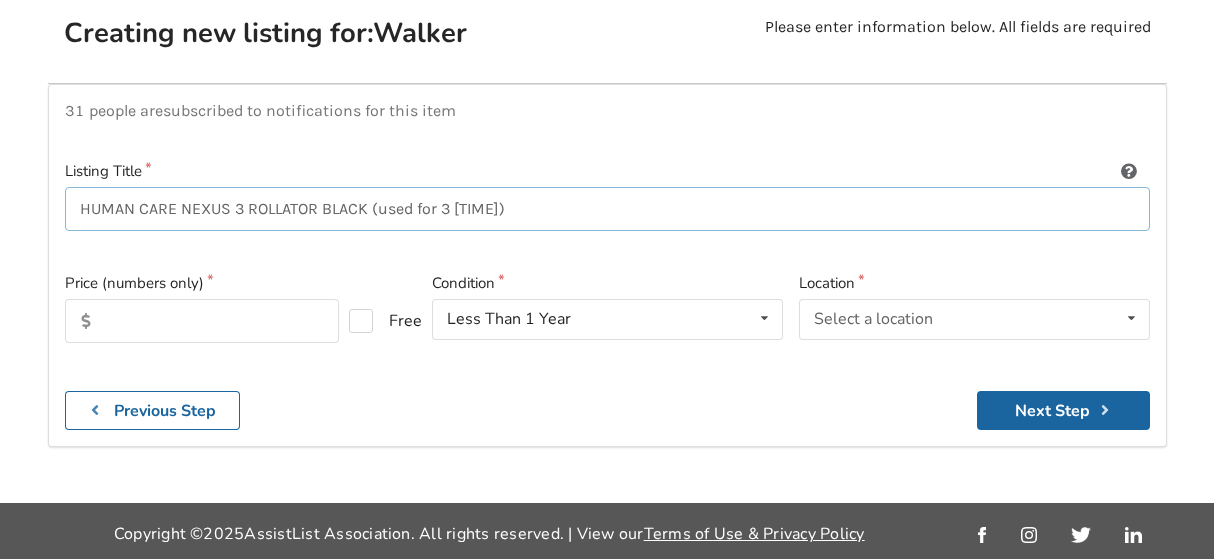 type on "HUMAN CARE NEXUS 3 ROLLATOR BLACK (used for 3 [TIME])" 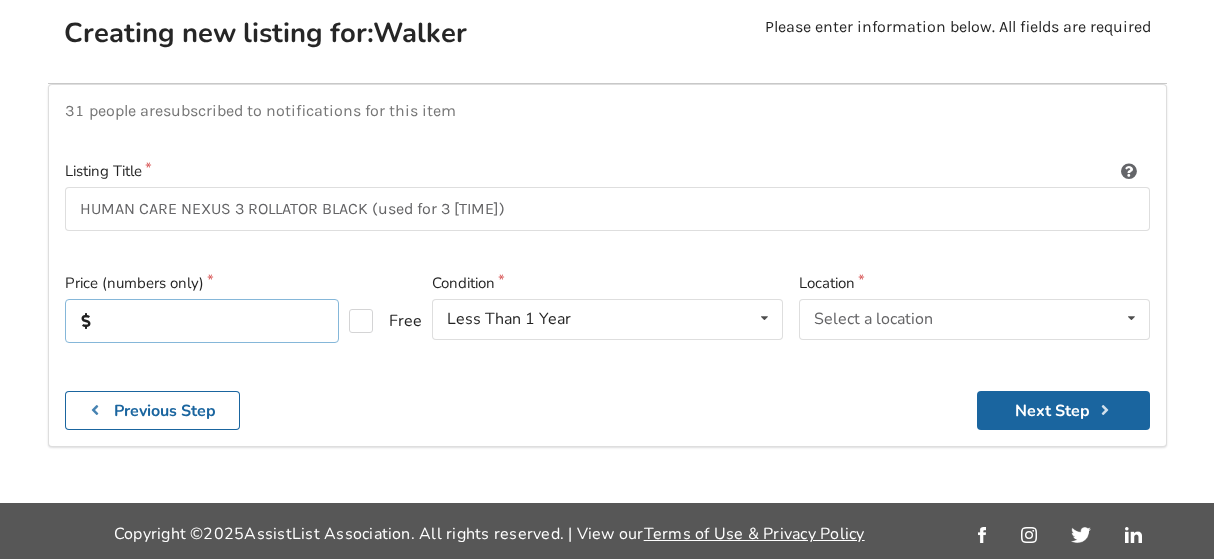click at bounding box center [202, 321] 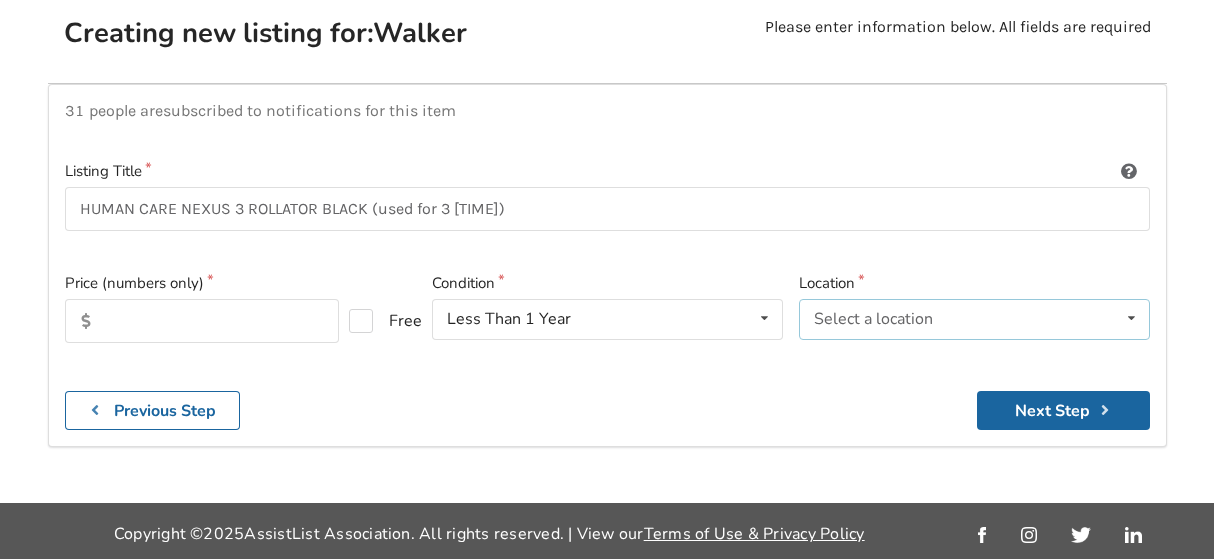 click at bounding box center (1131, 318) 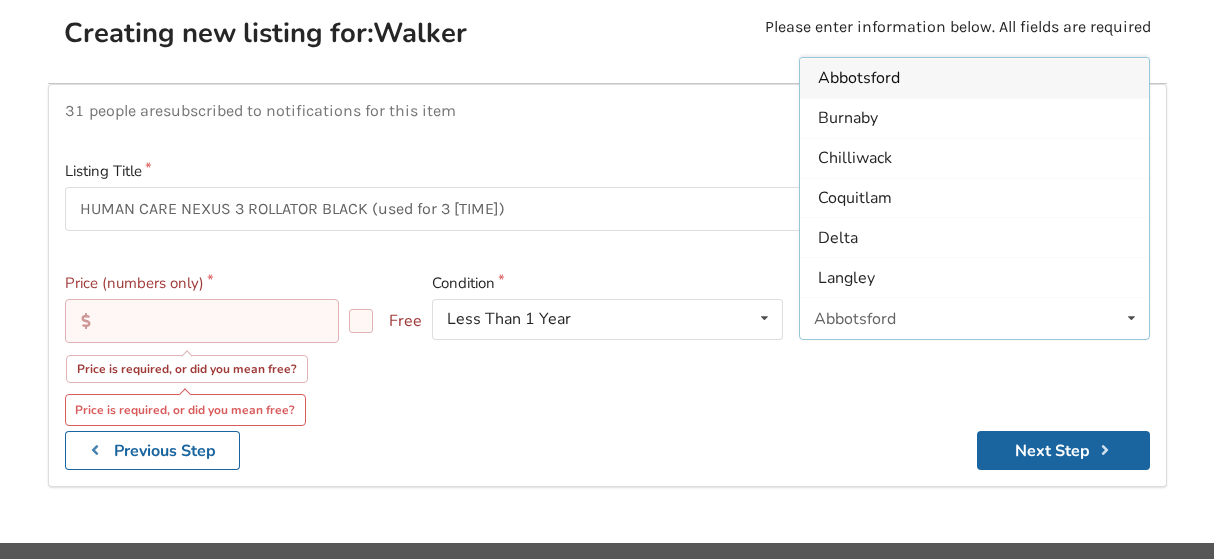 click at bounding box center [1131, 318] 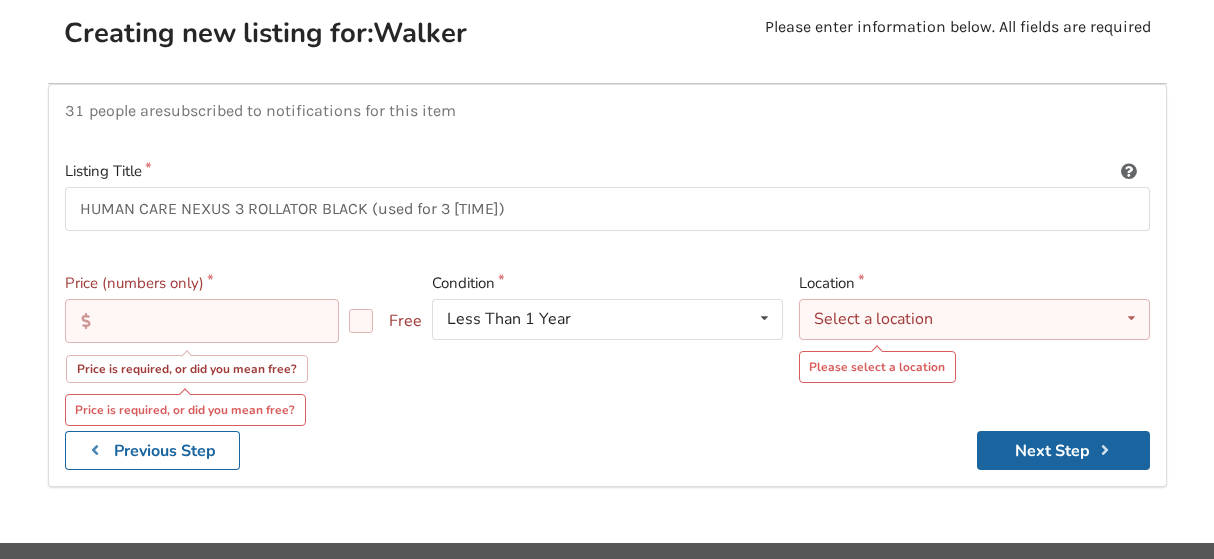 click at bounding box center [1131, 318] 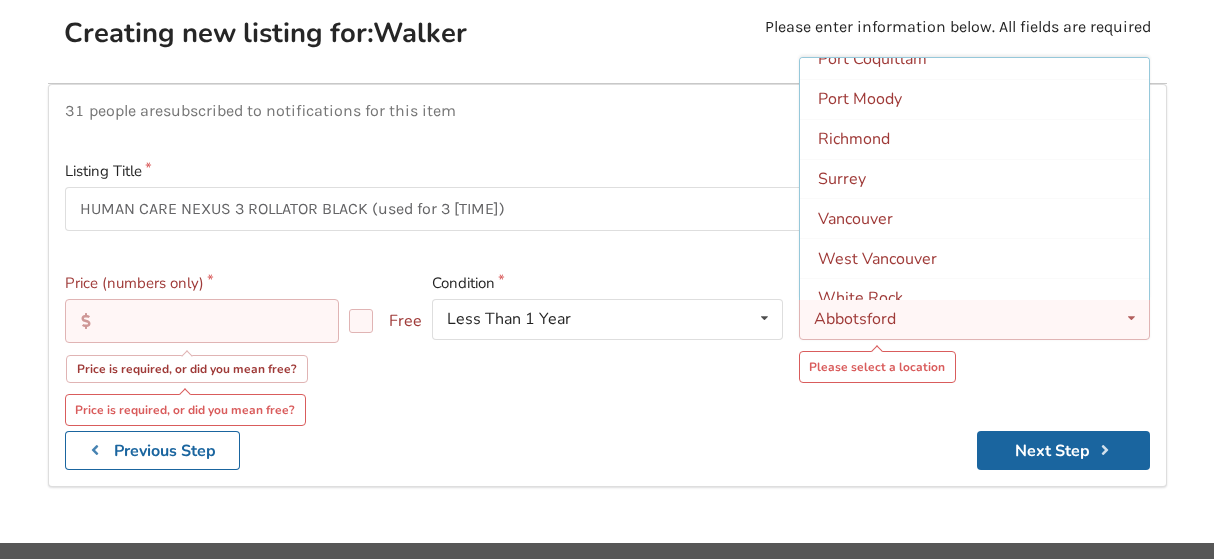 scroll, scrollTop: 588, scrollLeft: 0, axis: vertical 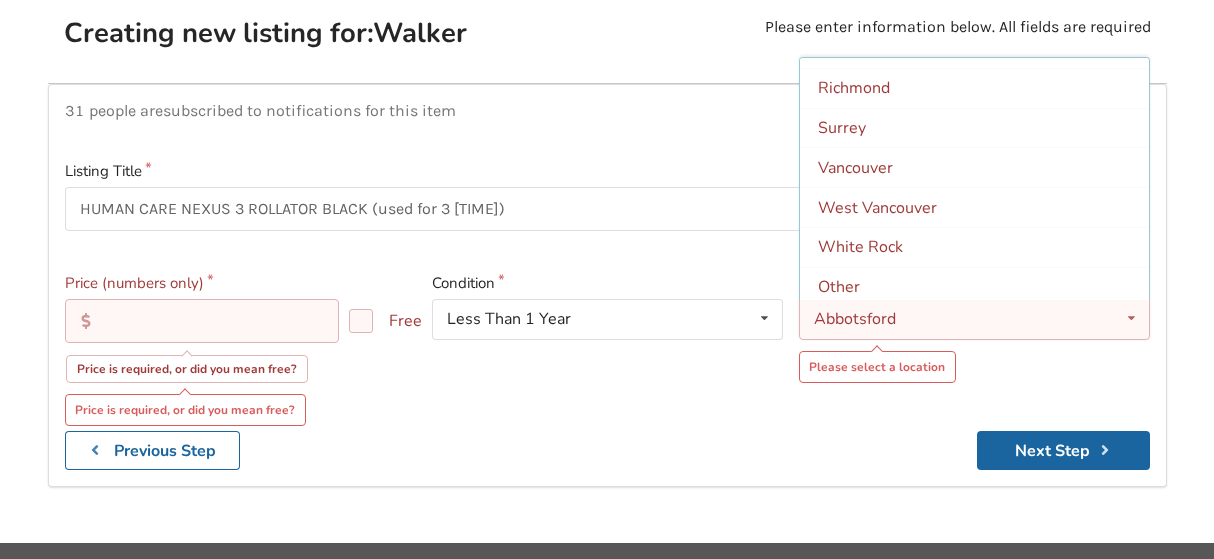click on "Location [CITY] [CITY] [CITY] [CITY] [CITY] [CITY] [CITY] [CITY] [CITY] [CITY] [CITY] [CITY] [CITY] [CITY] [CITY] [CITY] [CITY] [CITY] [CITY] [CITY] [CITY] Other Please select a location" at bounding box center [974, 343] 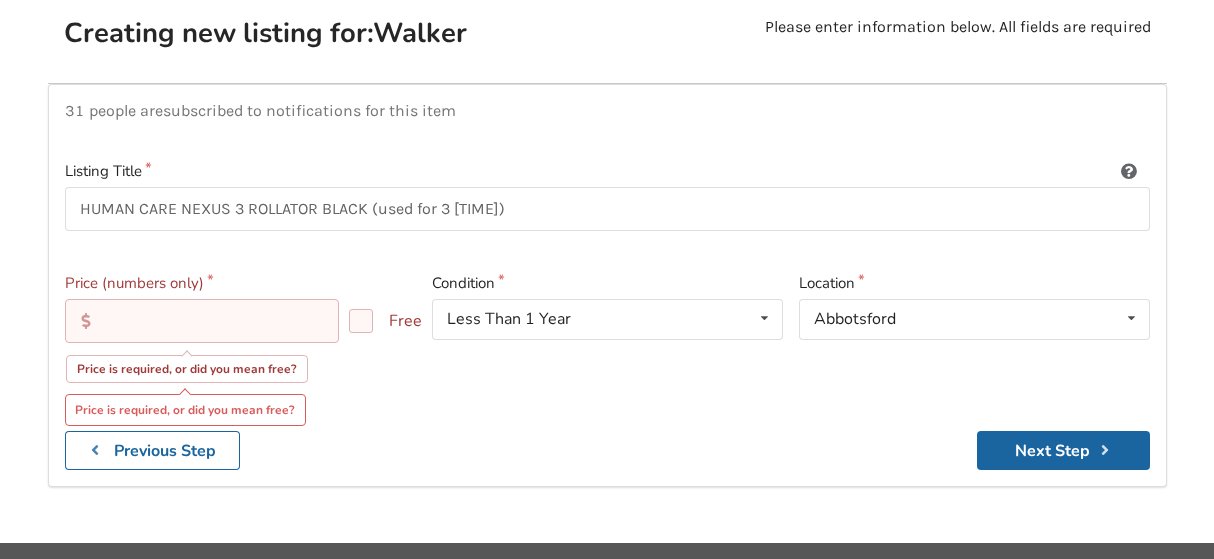 click on "Location" at bounding box center [974, 283] 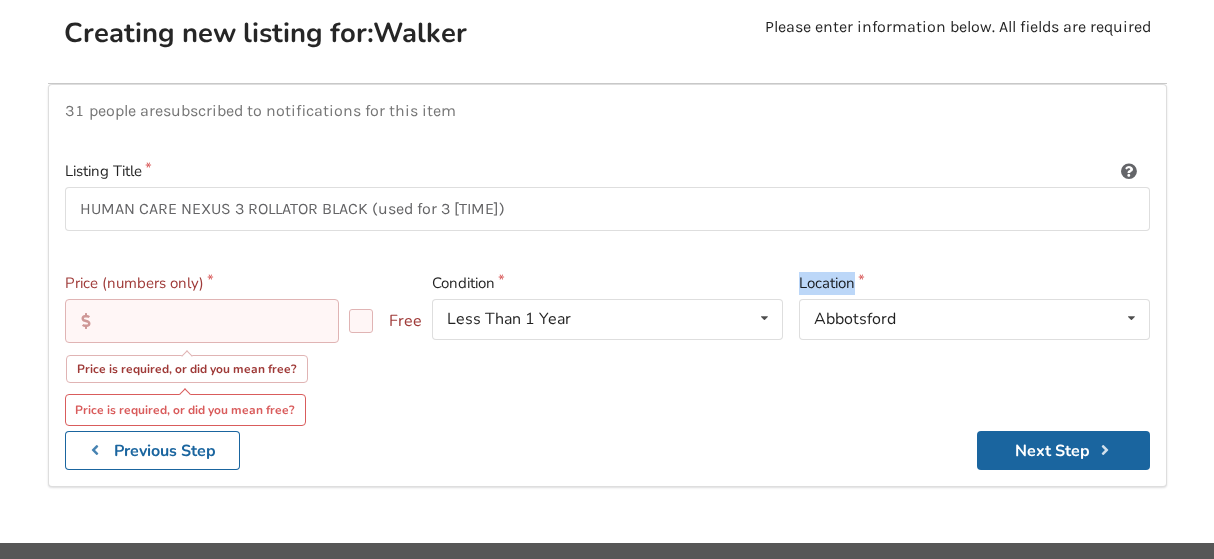 click on "Location" at bounding box center (974, 283) 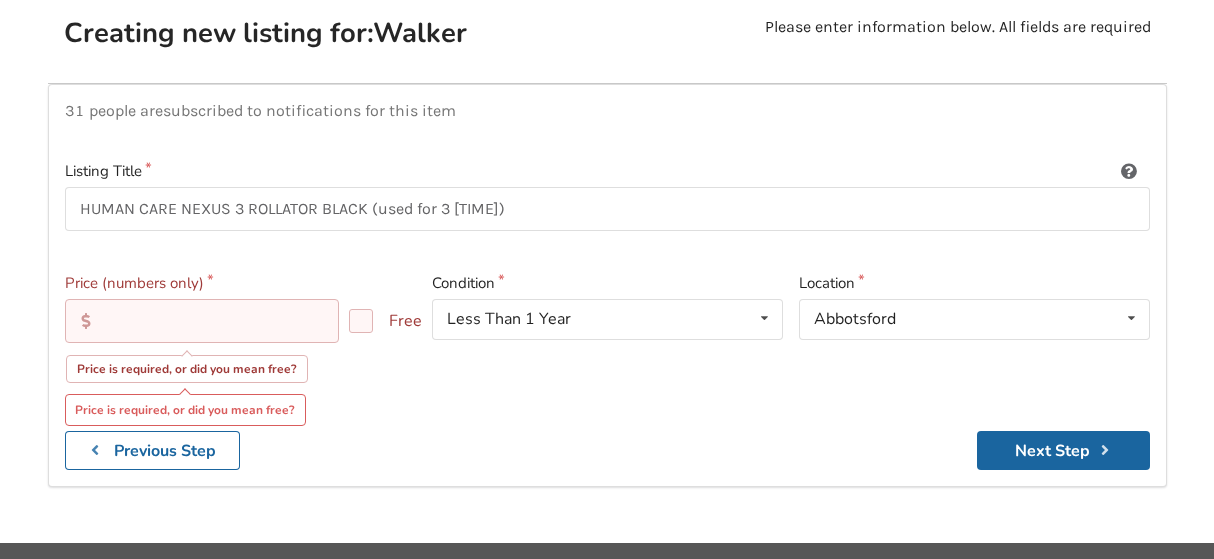 click on "Location" at bounding box center [974, 283] 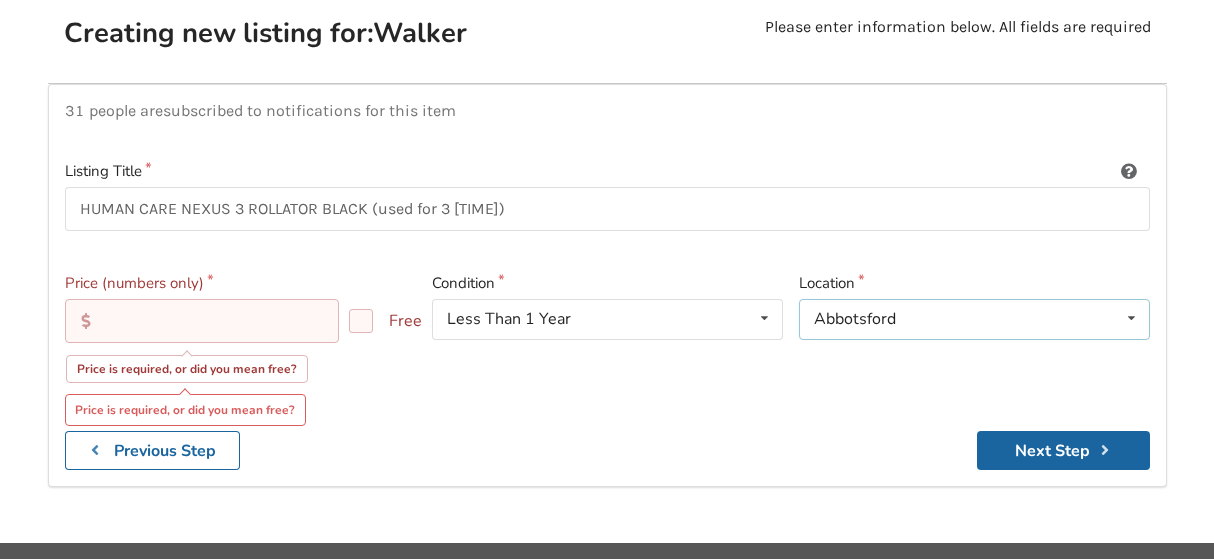click at bounding box center (1131, 318) 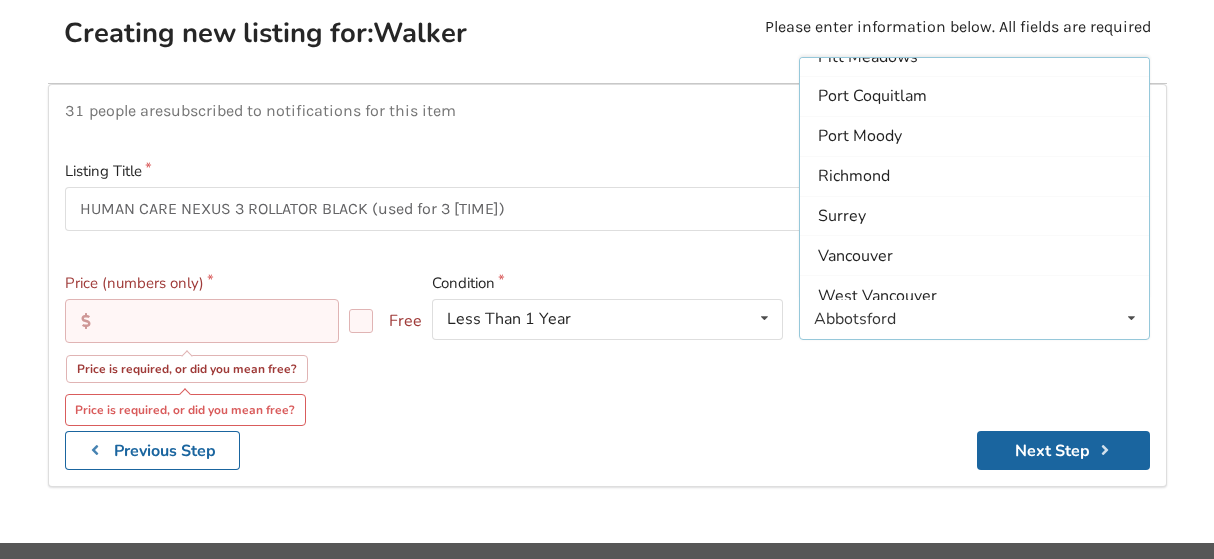 scroll, scrollTop: 588, scrollLeft: 0, axis: vertical 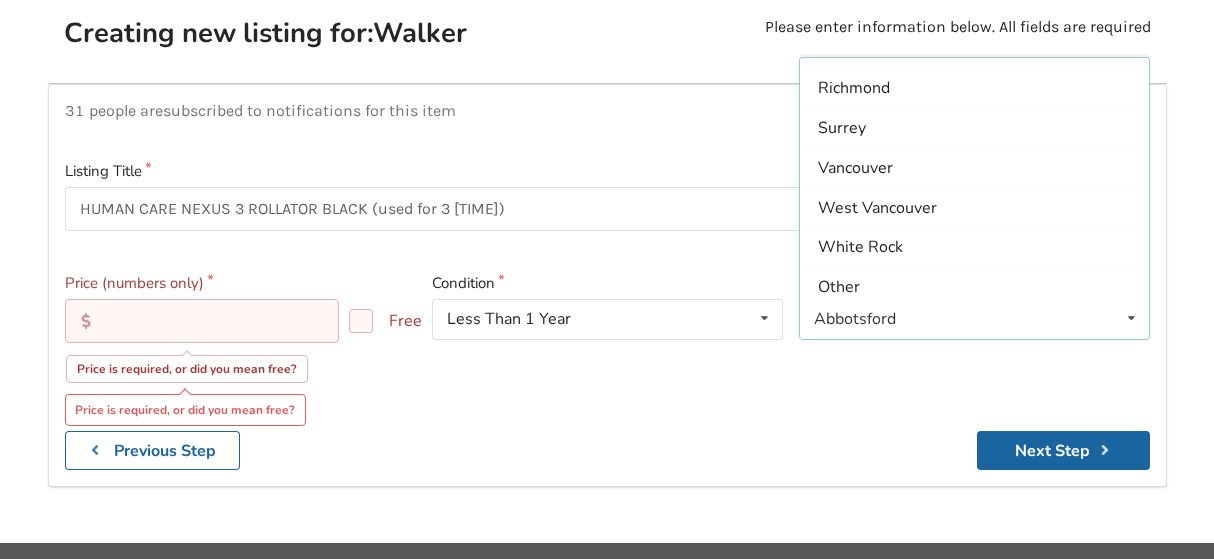 click on "Location [CITY] [CITY] [CITY] [CITY] [CITY] [CITY] [CITY] [CITY] [CITY] [CITY] [CITY] [CITY] [CITY] [CITY] [CITY] [CITY] [CITY] [CITY] [CITY] [CITY] [CITY] Other" at bounding box center (974, 343) 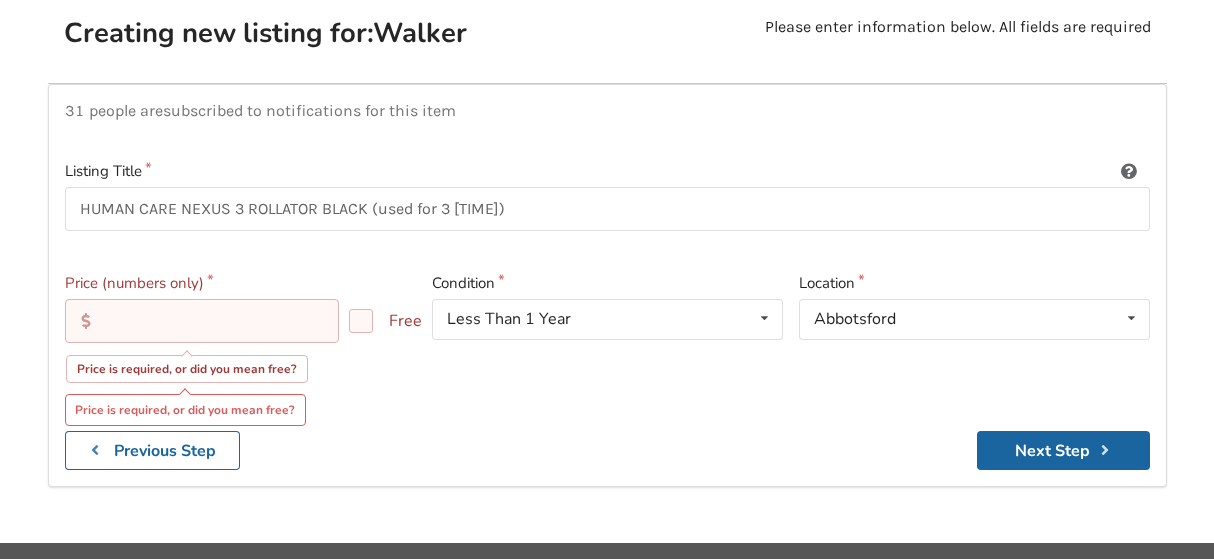 click on "Location [CITY] [CITY] [CITY] [CITY] [CITY] [CITY] [CITY] [CITY] [CITY] [CITY] [CITY] [CITY] [CITY] [CITY] [CITY] [CITY] [CITY] [CITY] [CITY] [CITY] [CITY] Other" at bounding box center (974, 343) 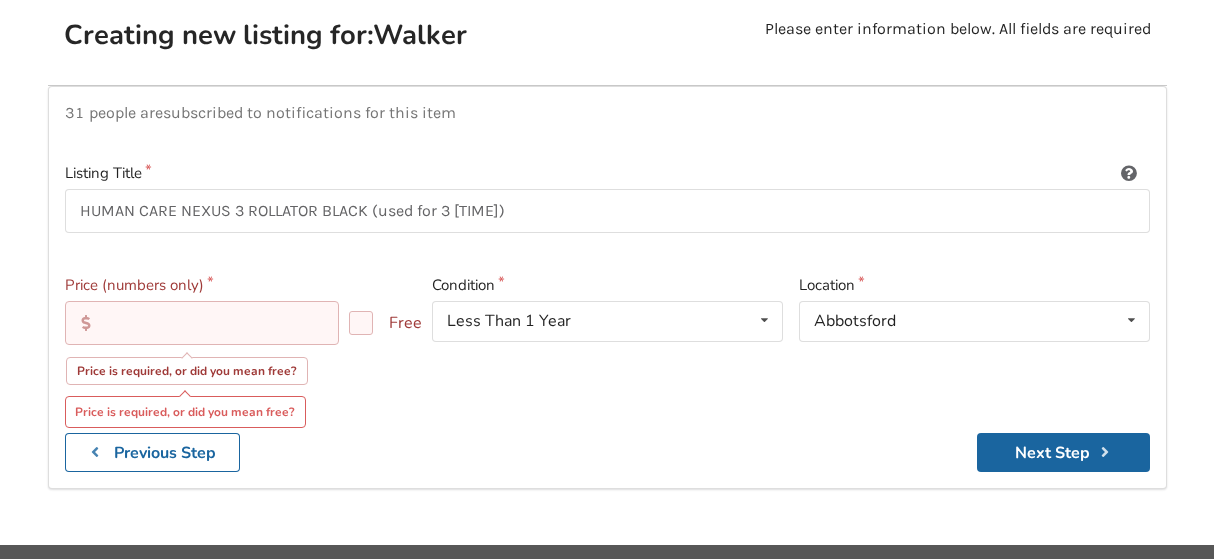 scroll, scrollTop: 0, scrollLeft: 0, axis: both 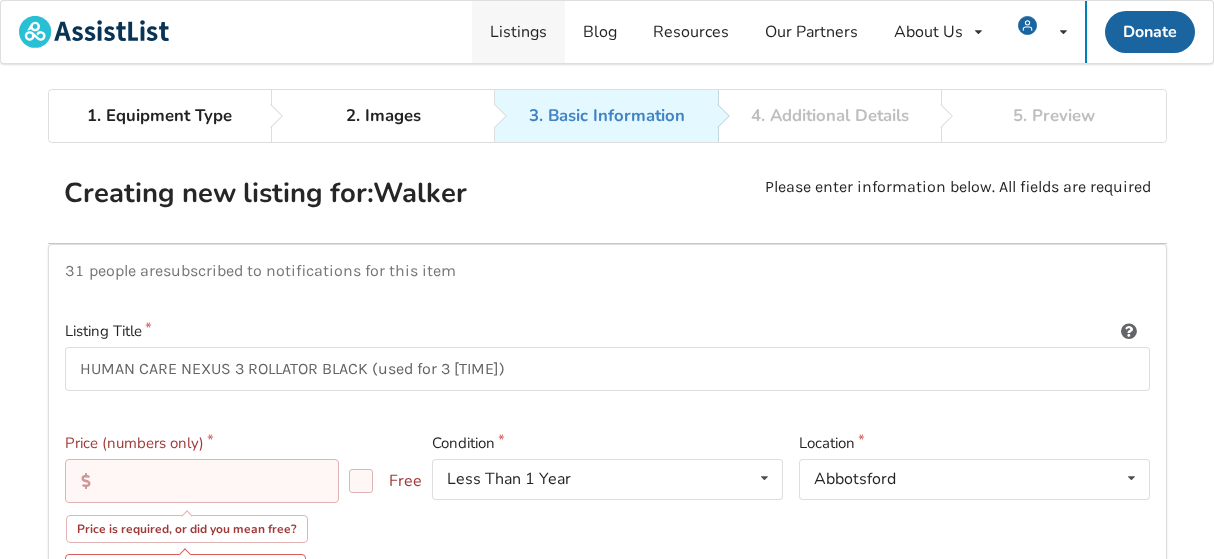 click on "Listings" at bounding box center (518, 32) 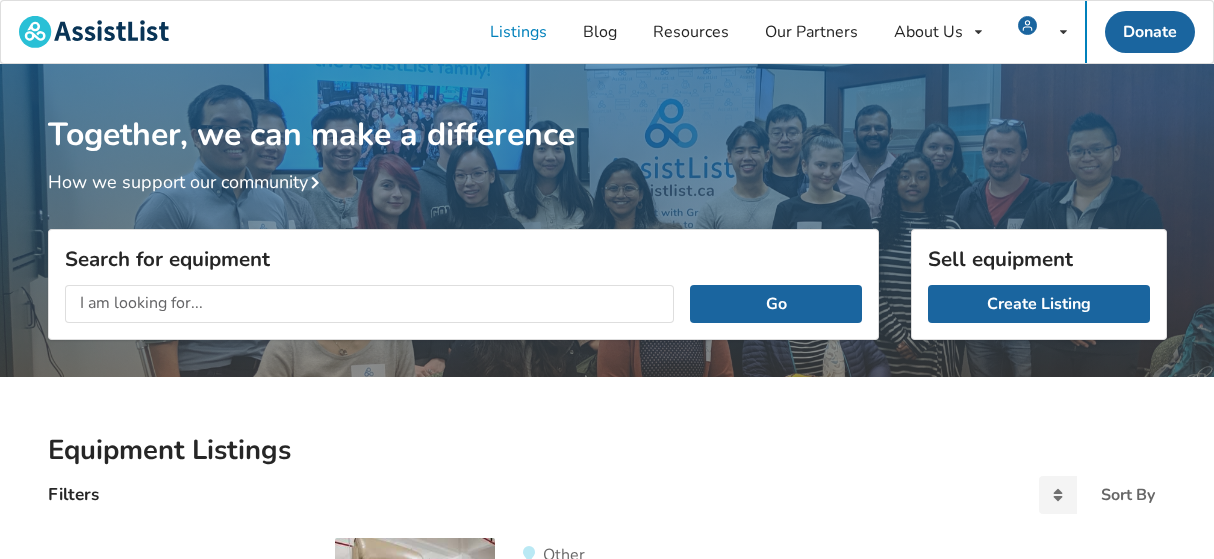 scroll, scrollTop: 0, scrollLeft: 0, axis: both 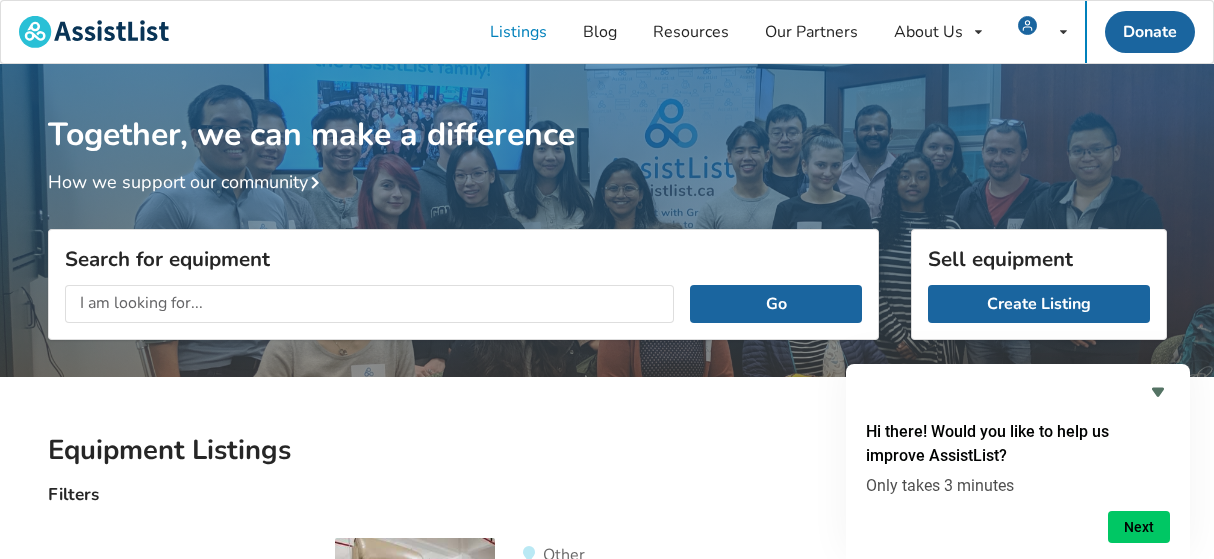 click at bounding box center [370, 304] 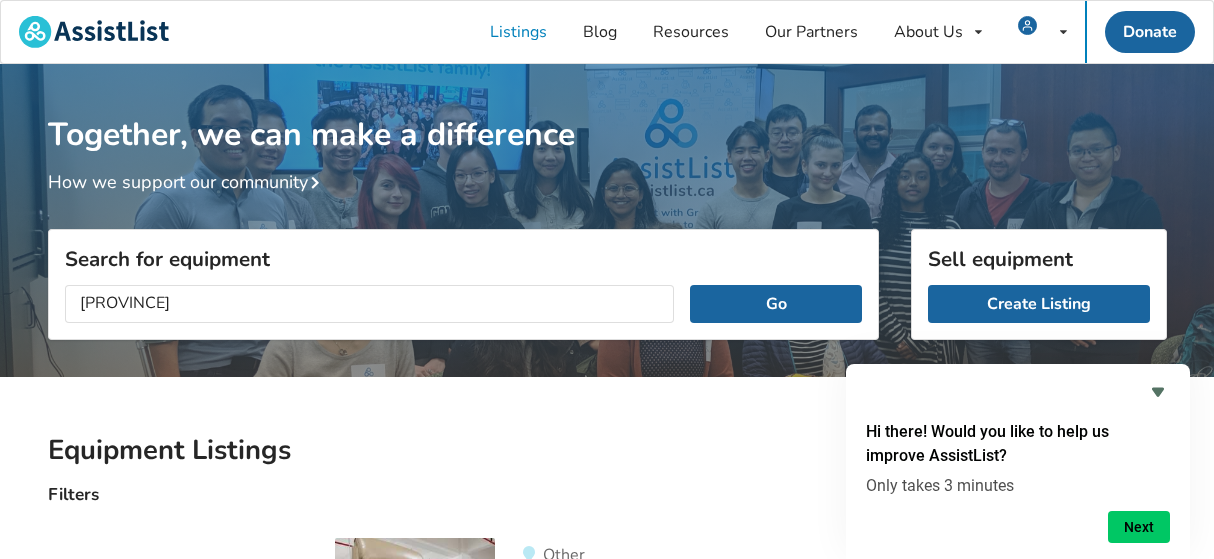 type on "ontario" 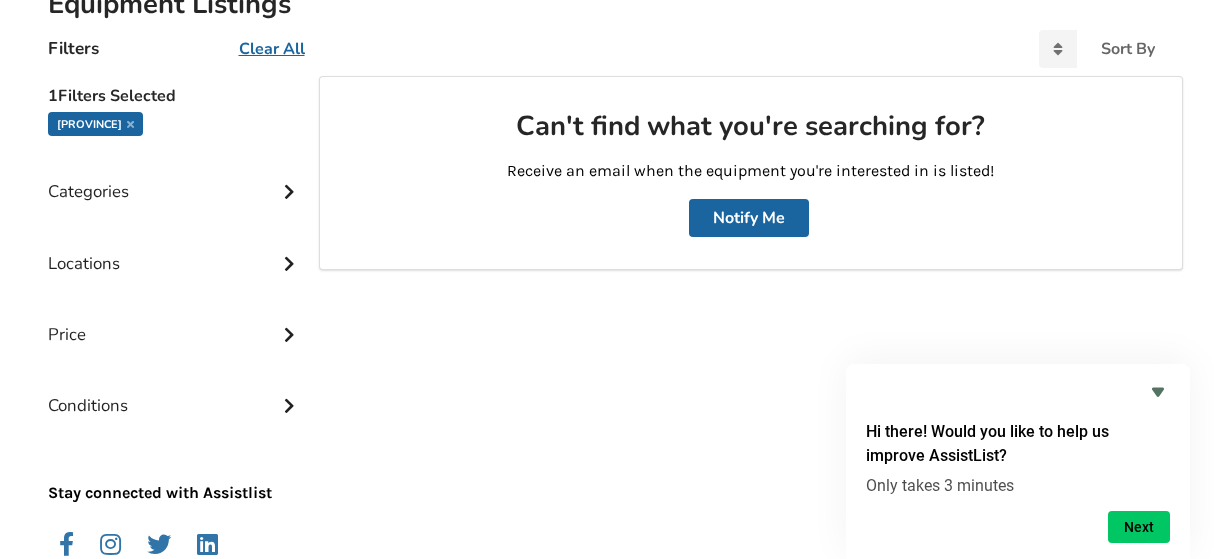 scroll, scrollTop: 458, scrollLeft: 0, axis: vertical 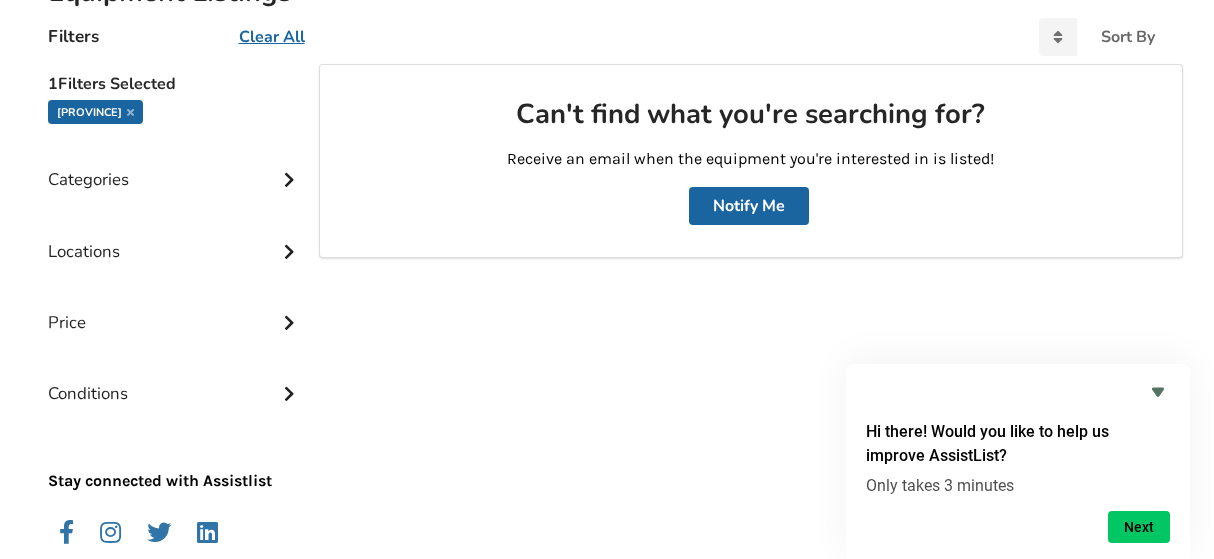 click on "Locations" at bounding box center (176, 236) 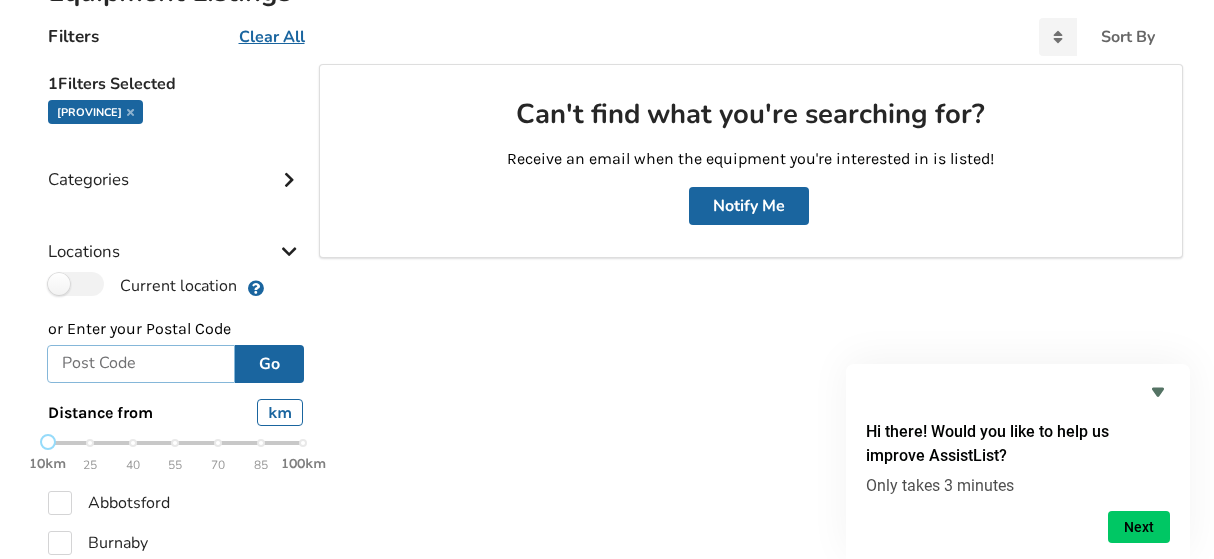 click at bounding box center (141, 364) 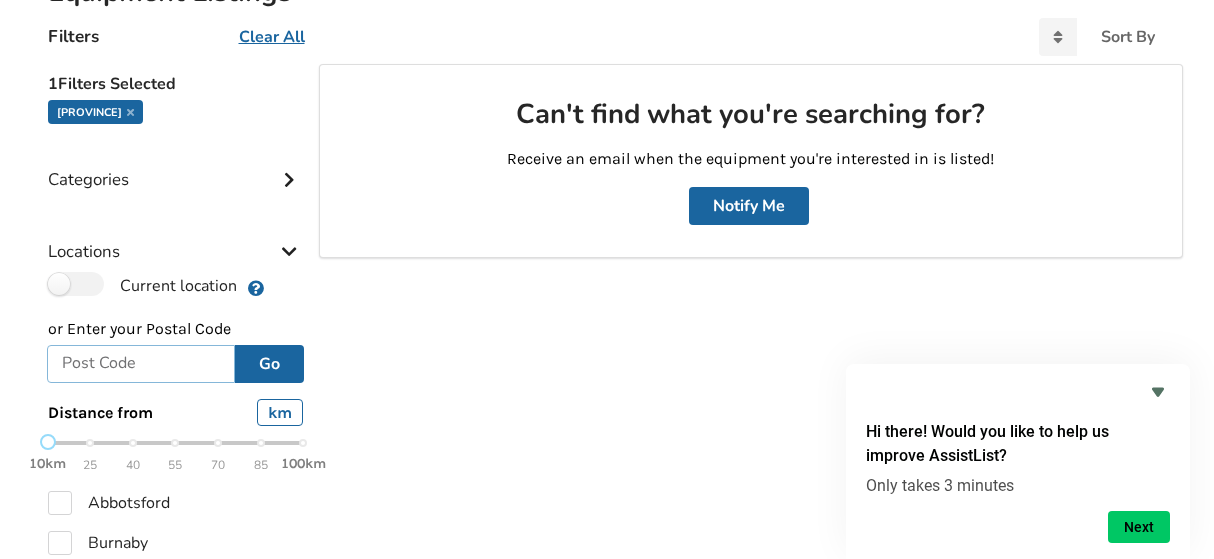 type on "L9Y3B6" 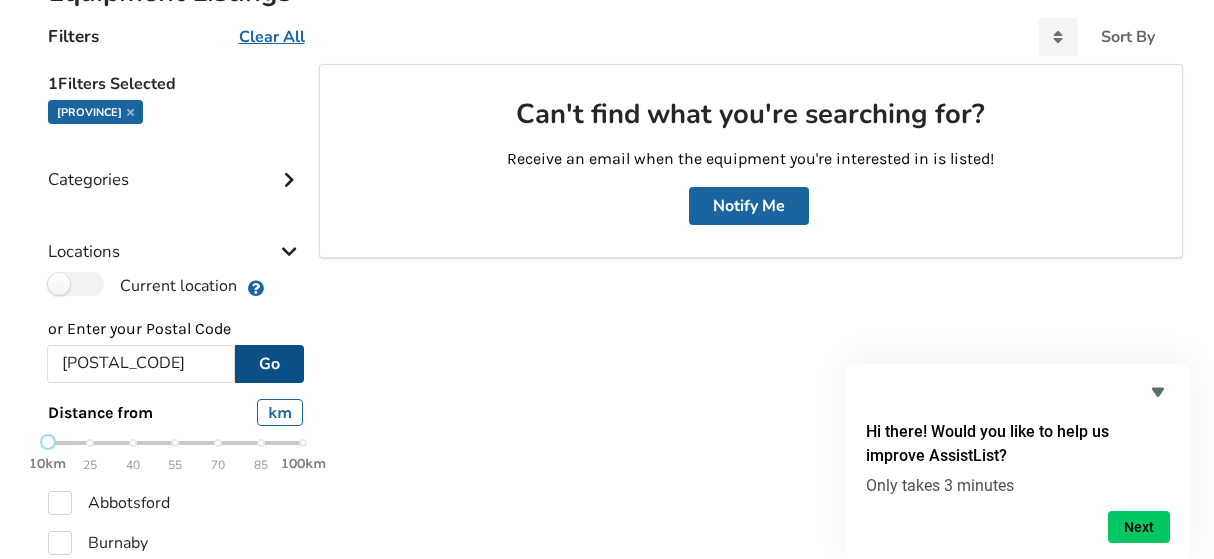 click on "Go" at bounding box center [269, 364] 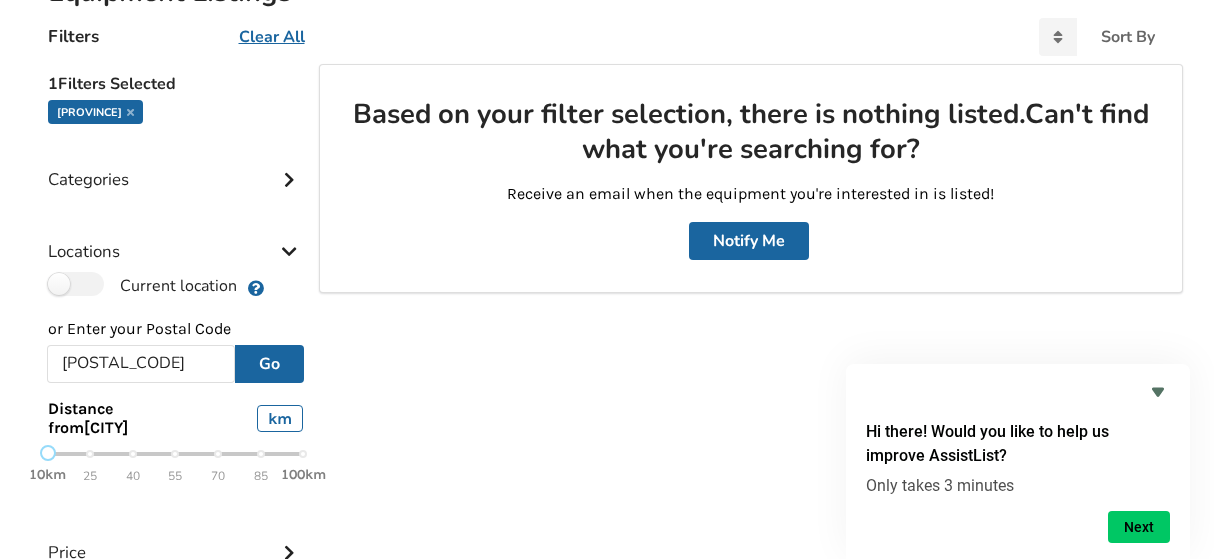 click on "Based on your filter selection, there is nothing listed.  Can't find what you're searching for? Receive an email when the equipment you're interested in is listed! Notify Me" at bounding box center [750, 425] 